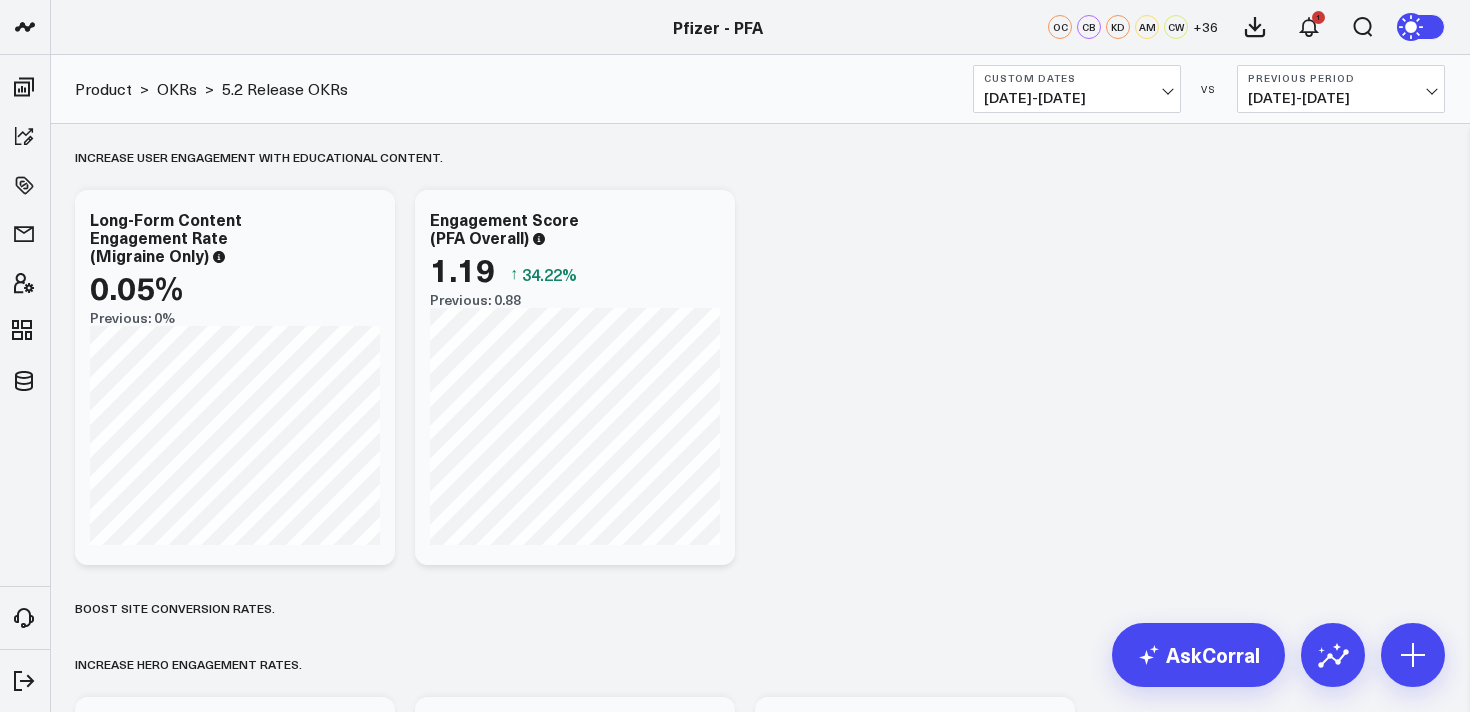scroll, scrollTop: 1013, scrollLeft: 0, axis: vertical 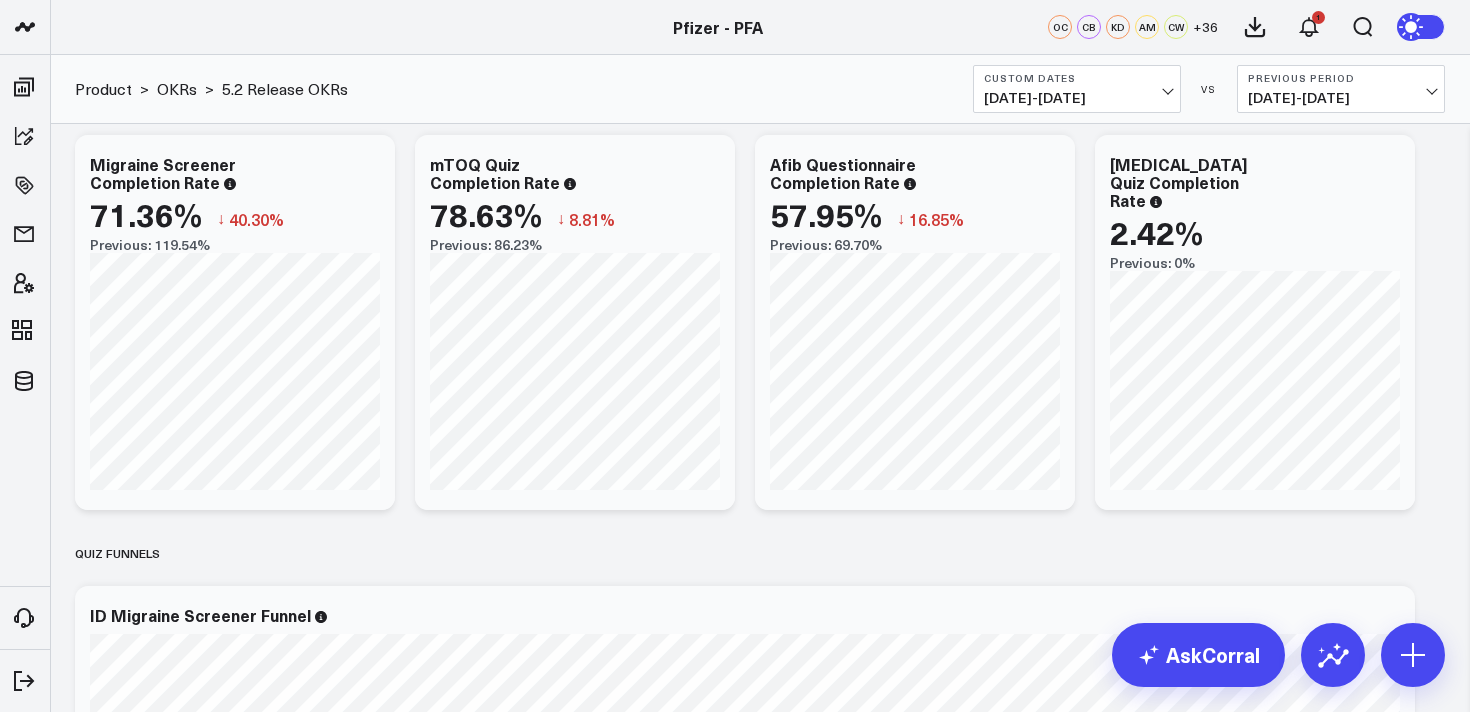 click on "[DATE]  -  [DATE]" at bounding box center [1077, 98] 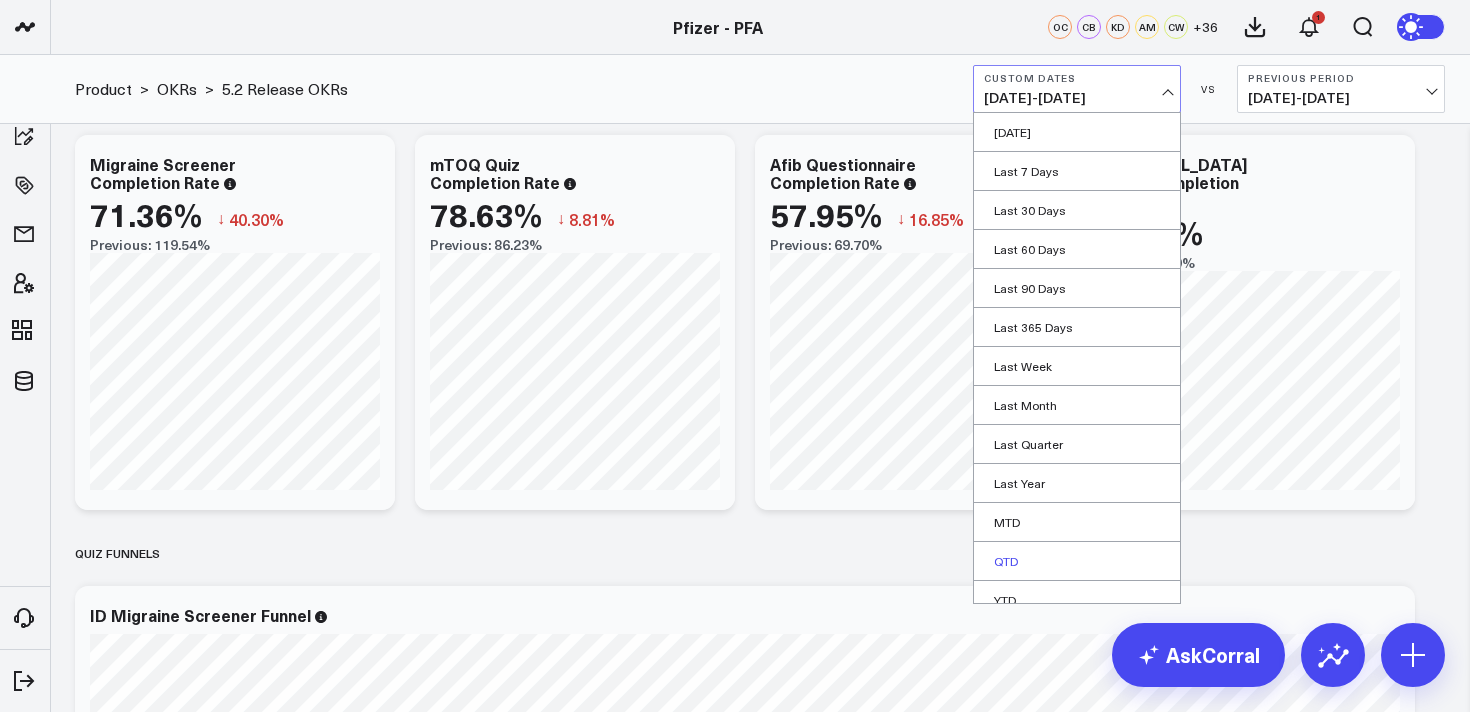 scroll, scrollTop: 55, scrollLeft: 0, axis: vertical 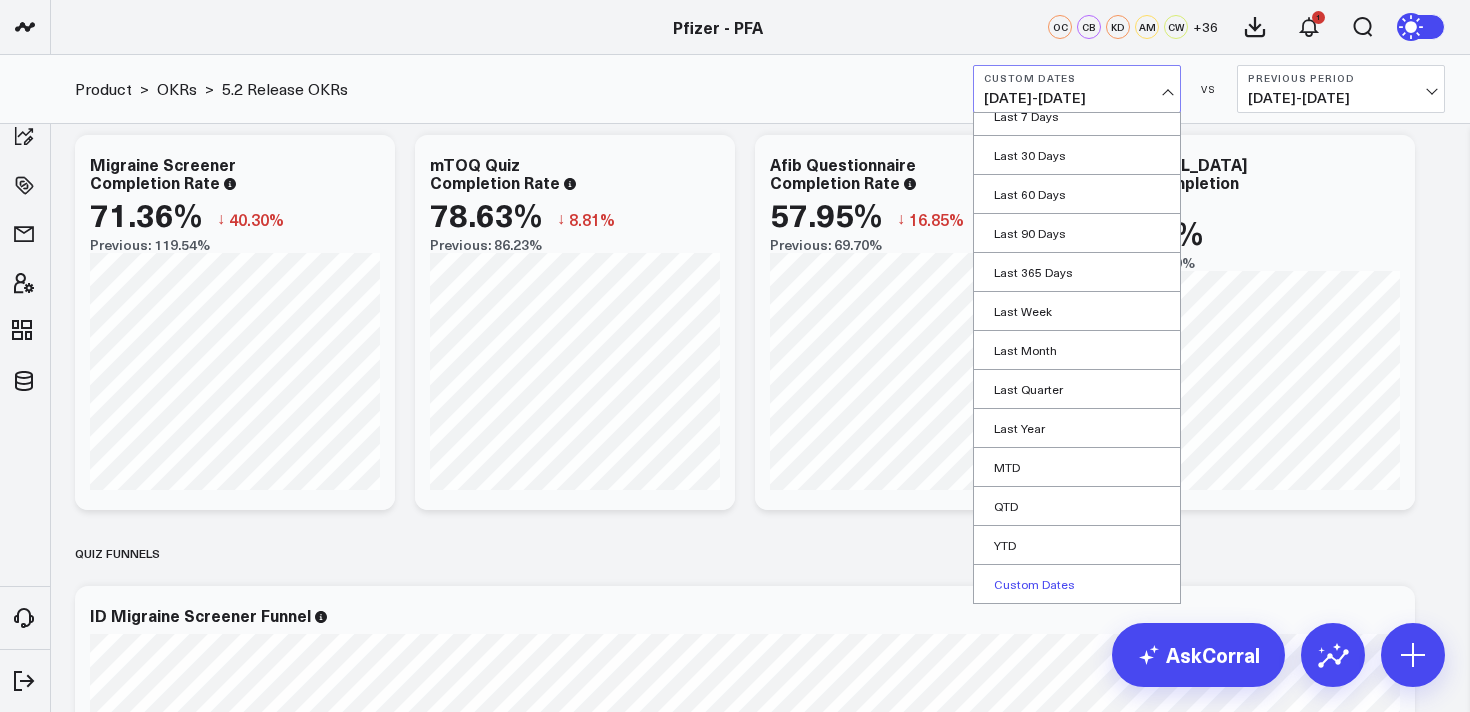 click on "Custom Dates" at bounding box center [1077, 584] 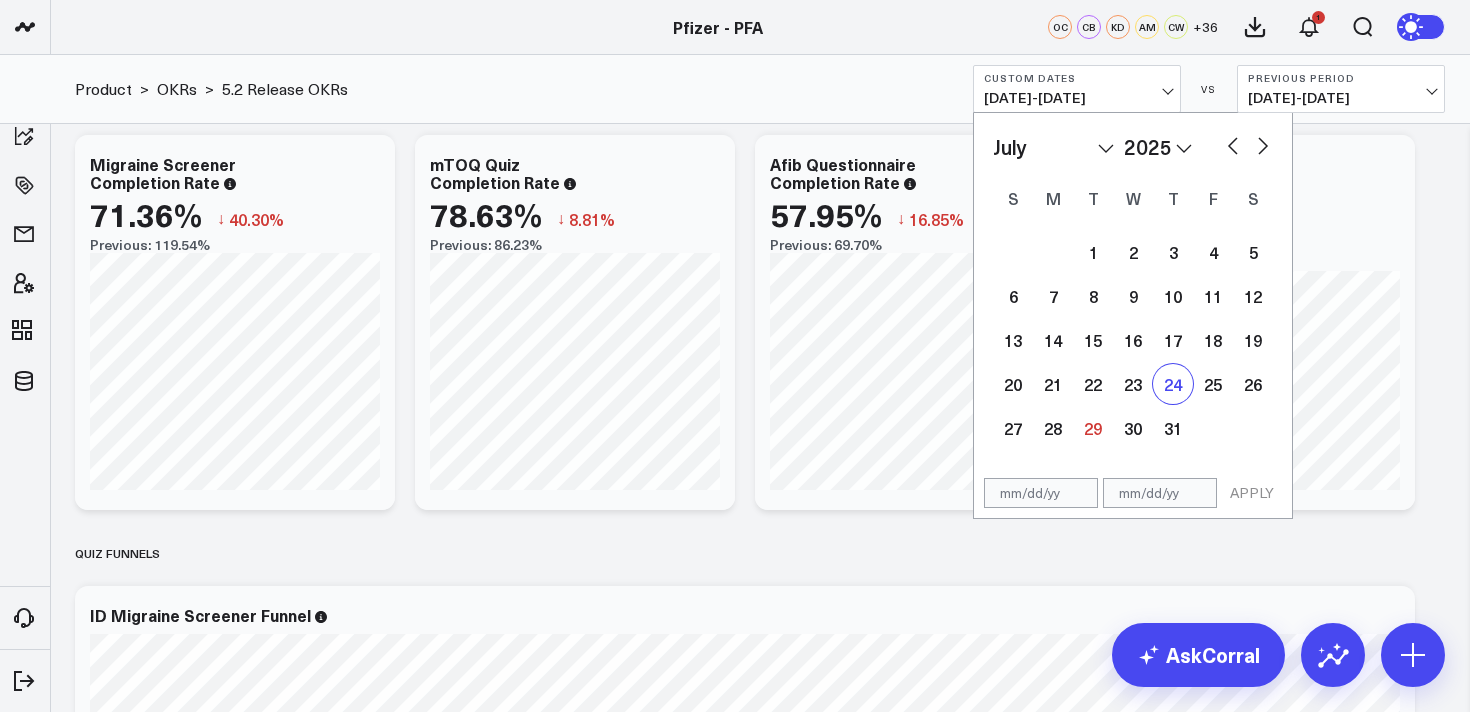click on "24" at bounding box center (1173, 384) 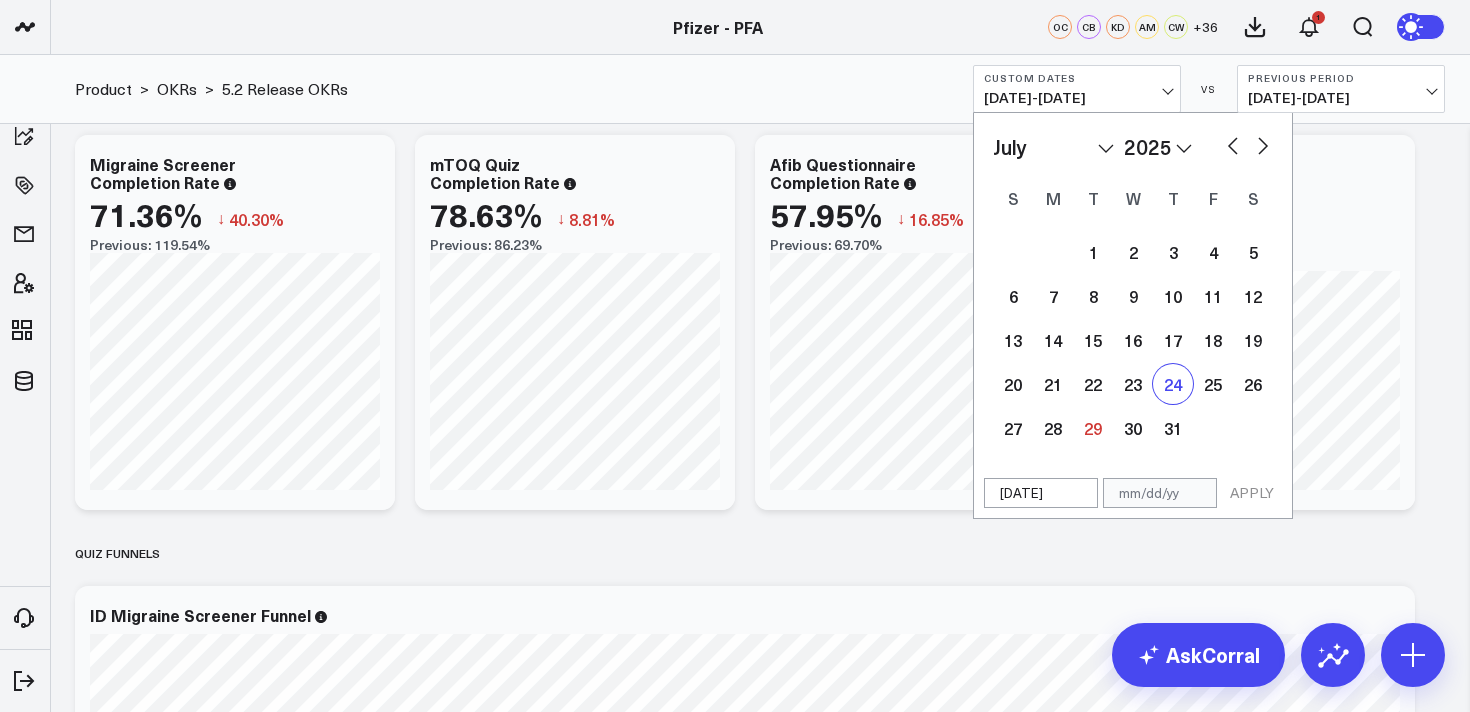 select on "6" 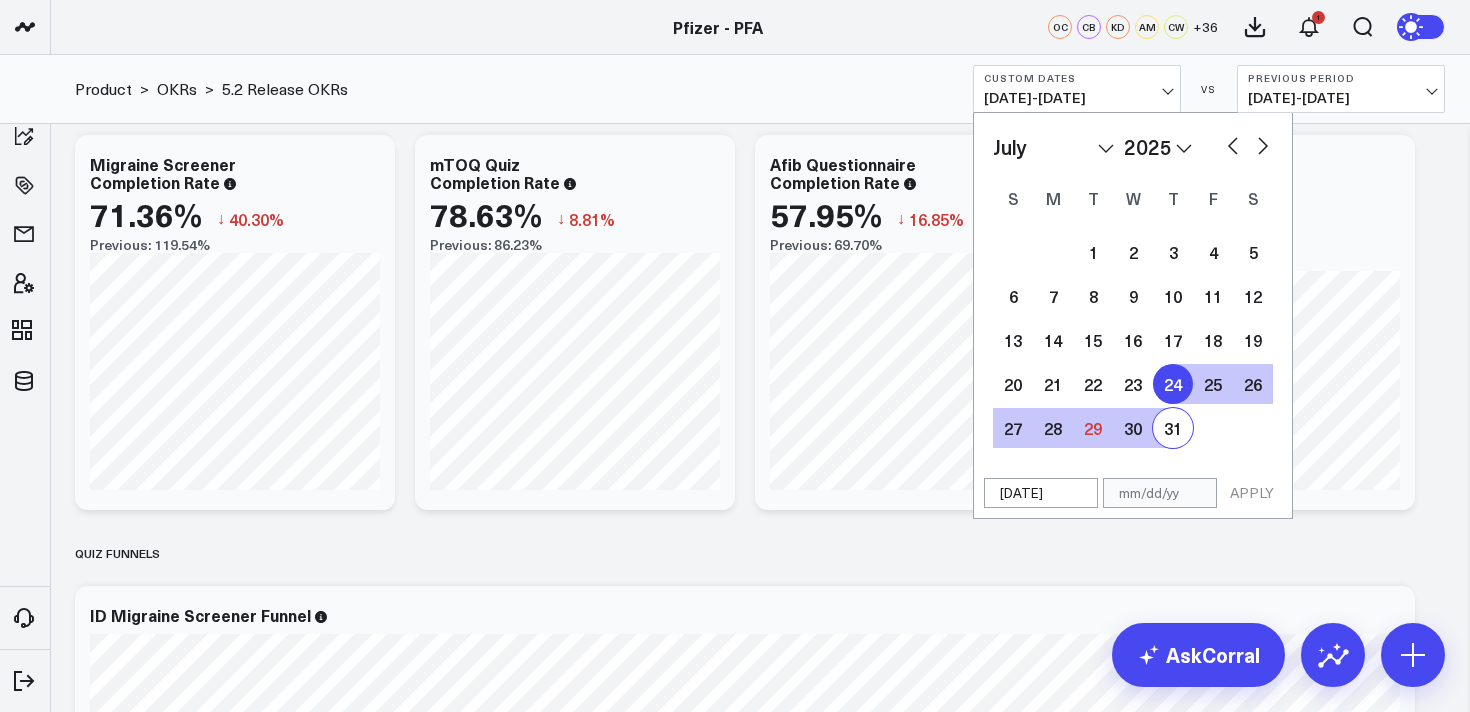 click on "31" at bounding box center [1173, 428] 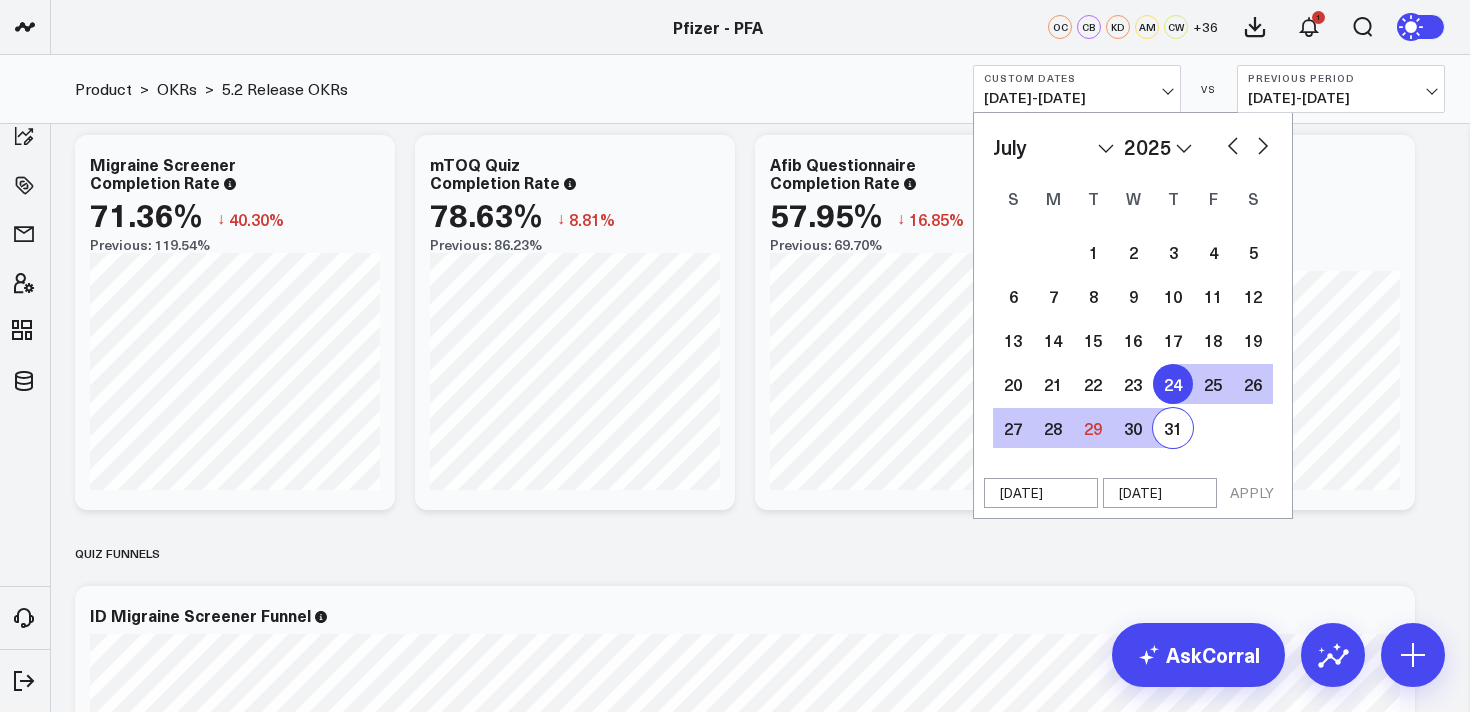 select on "6" 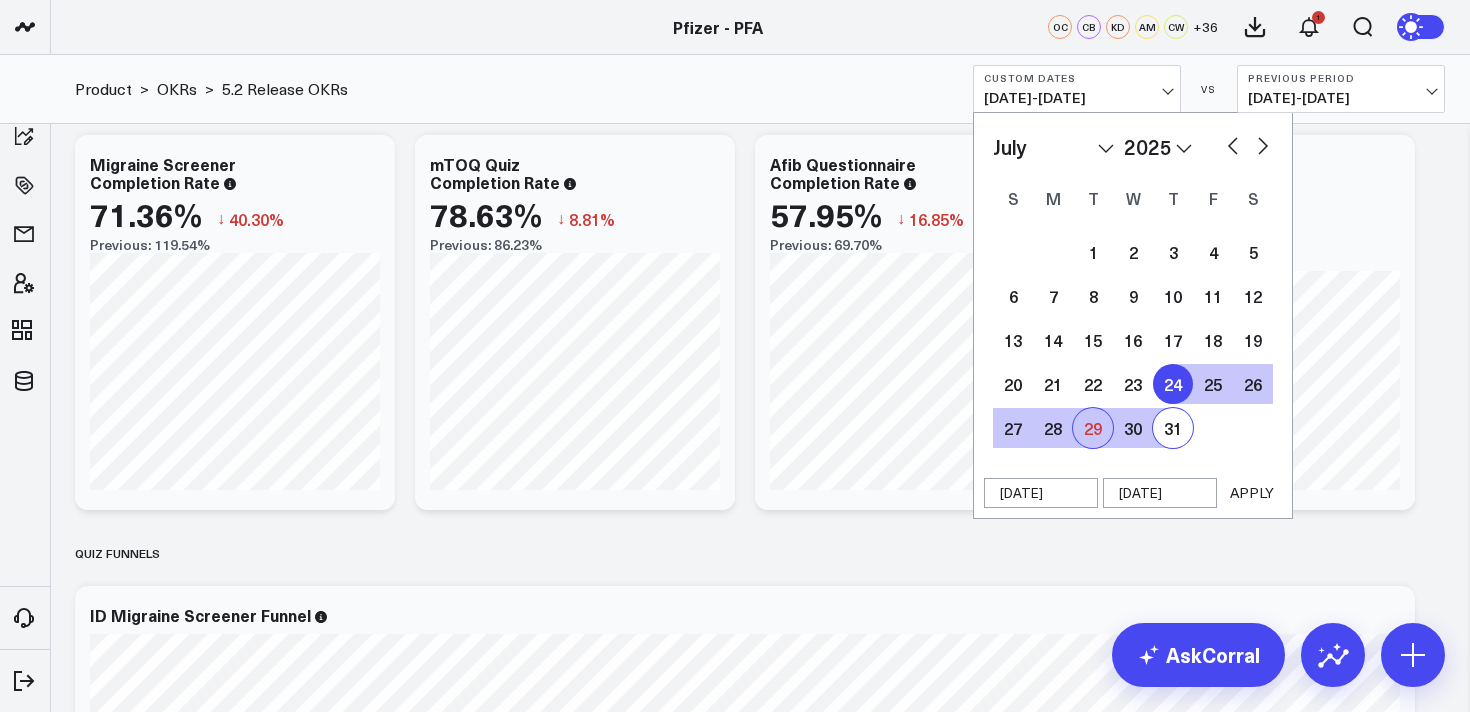 click on "29" at bounding box center [1093, 428] 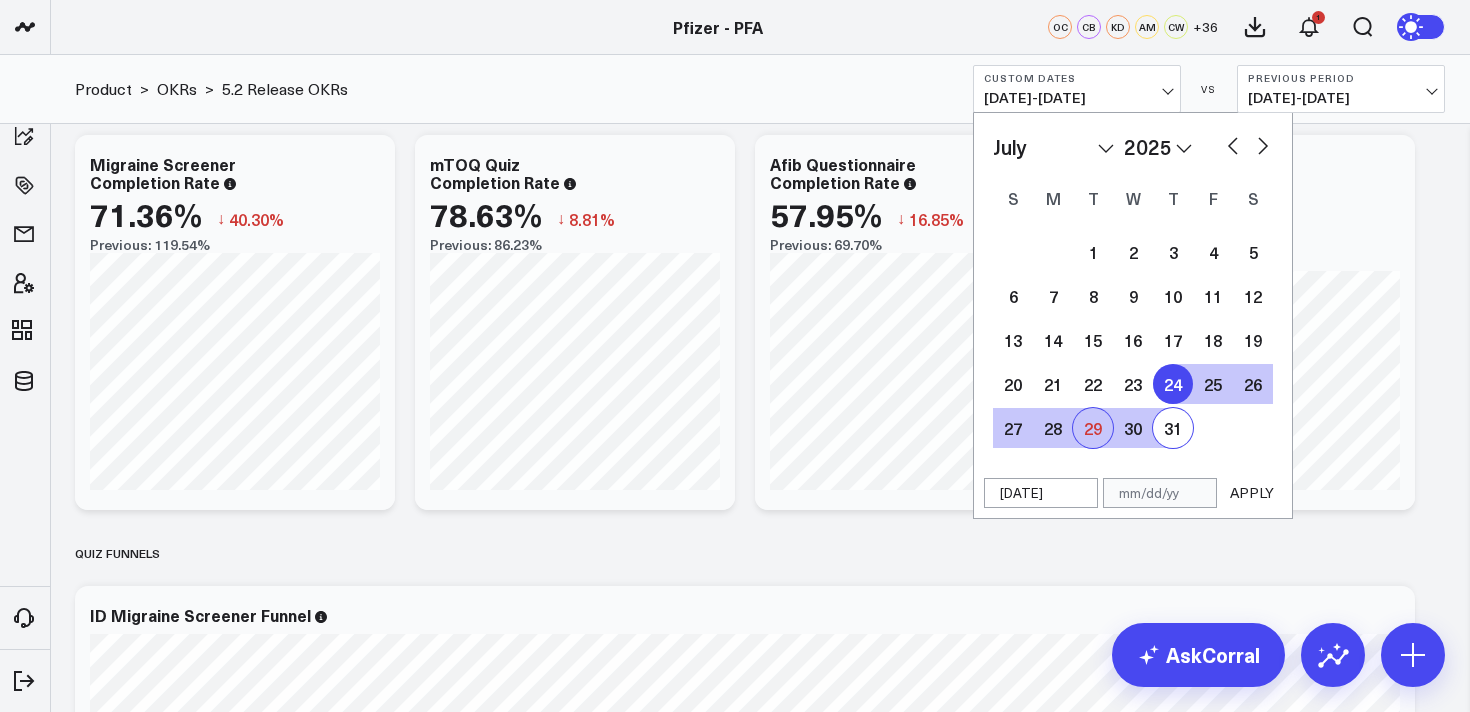 select on "6" 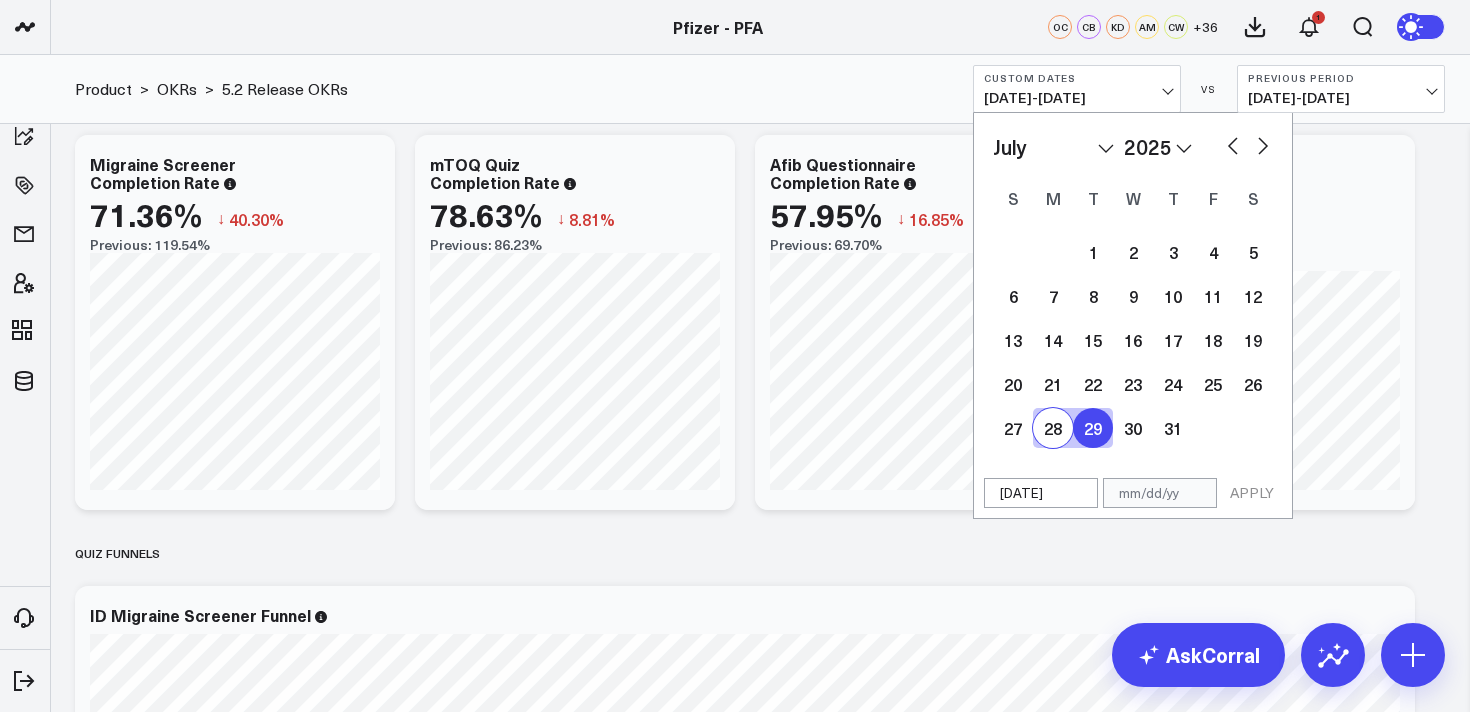 click on "28" at bounding box center [1053, 428] 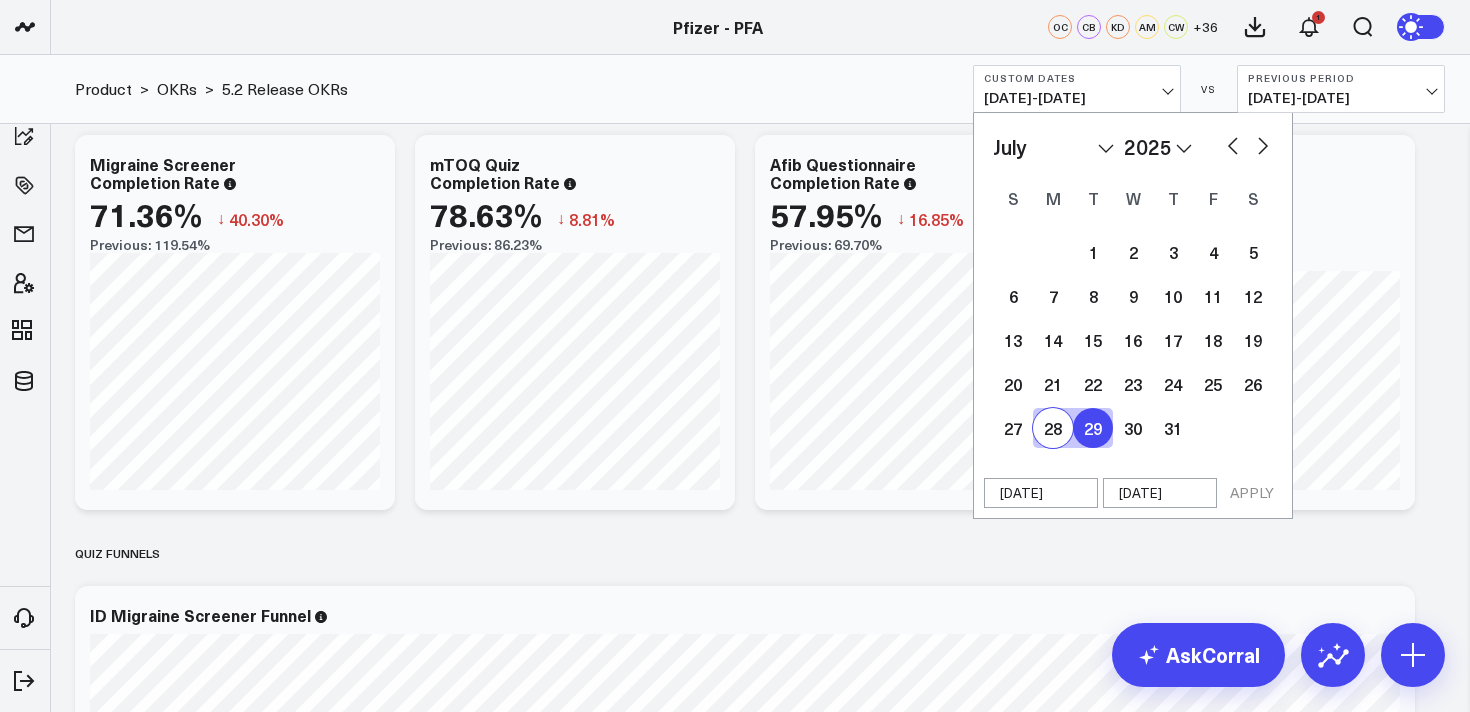 select on "6" 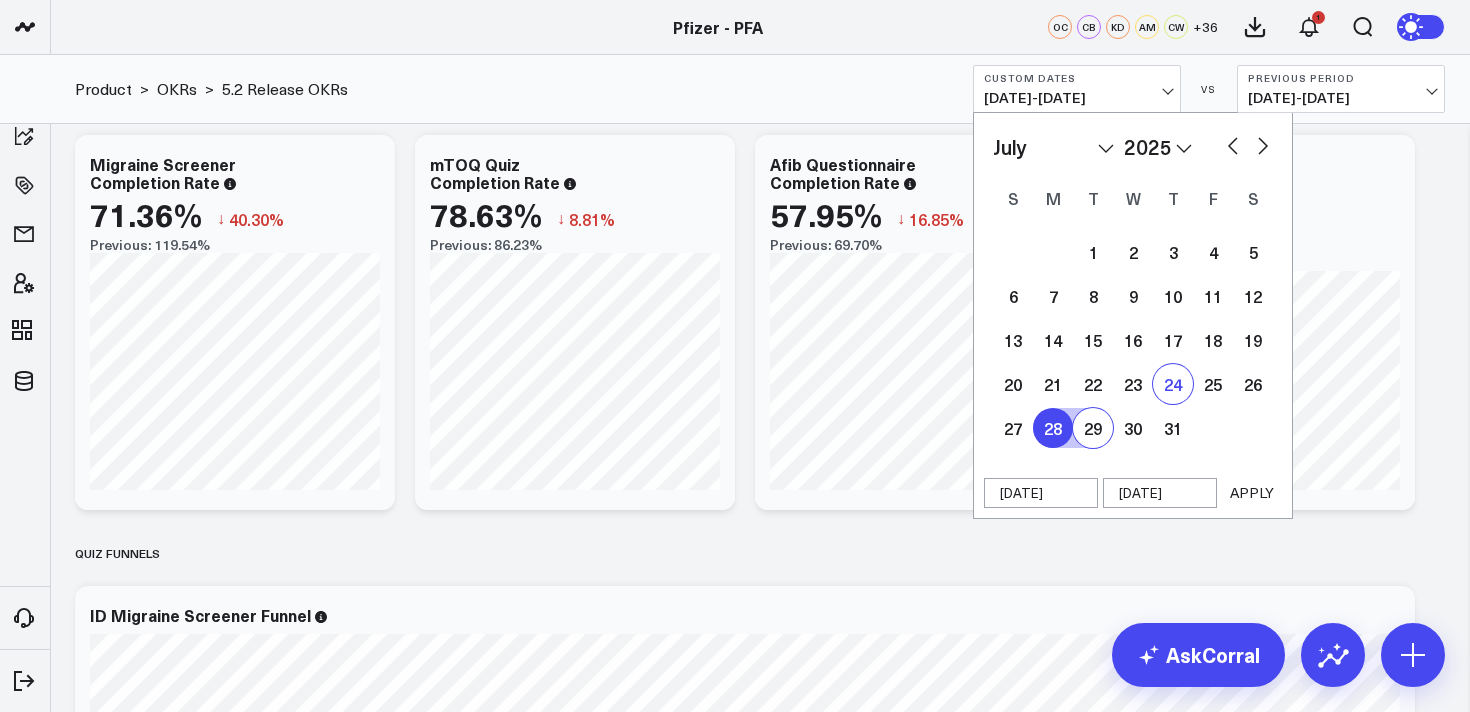 click on "24" at bounding box center (1173, 384) 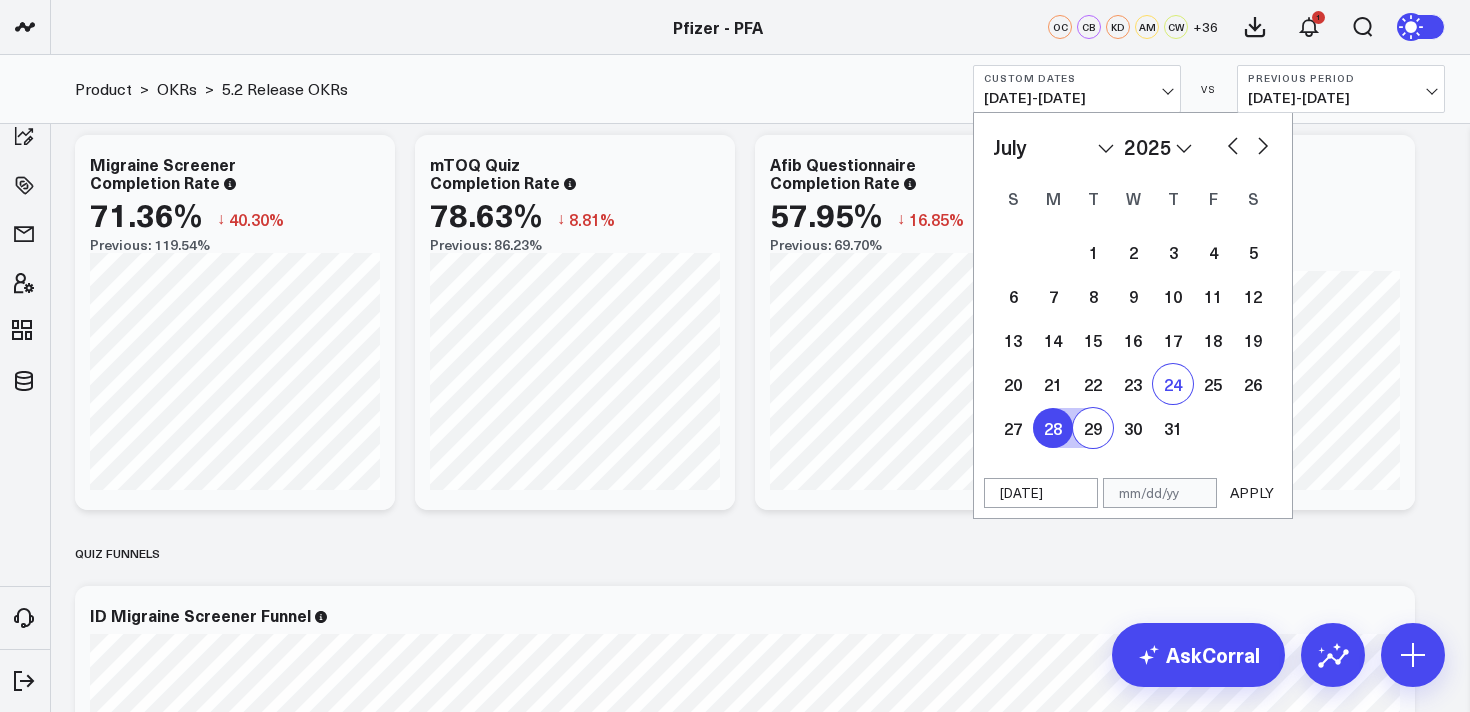 select on "6" 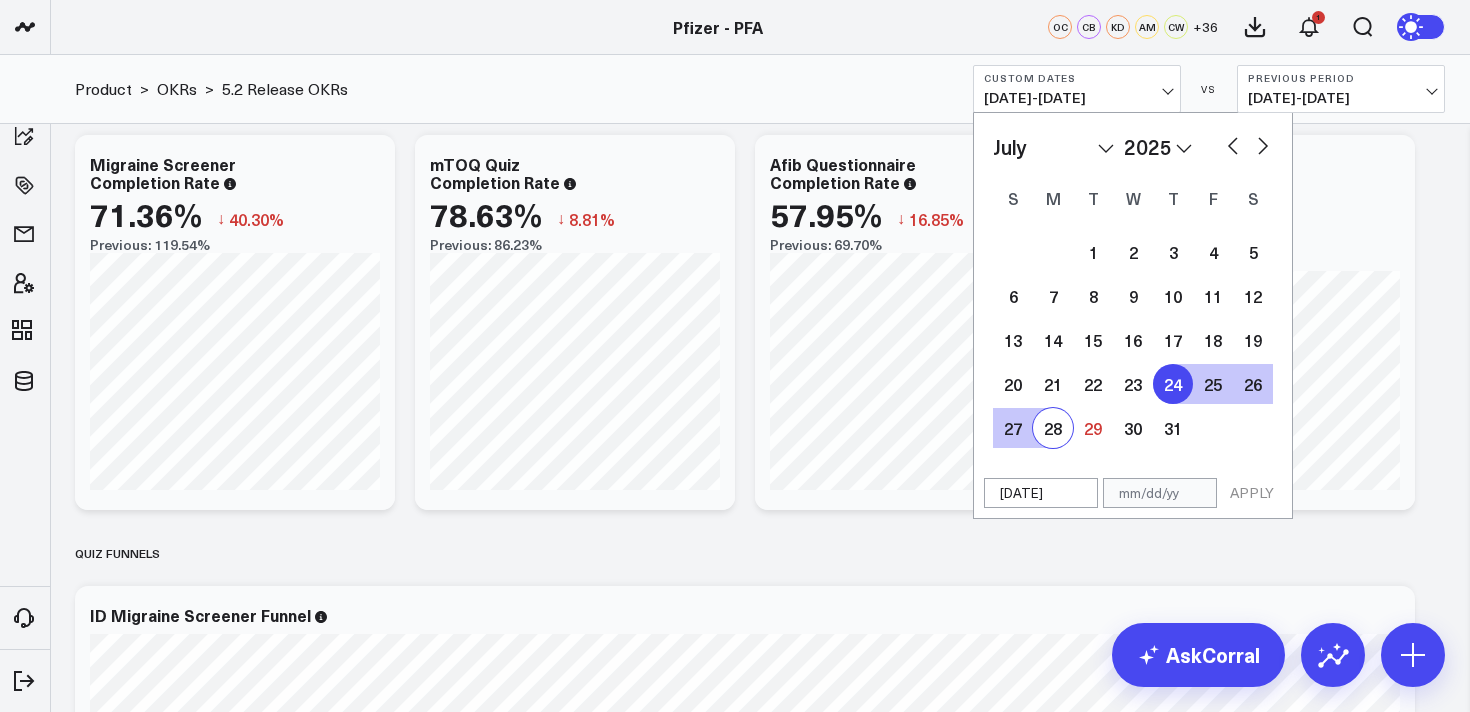 click on "28" at bounding box center (1053, 428) 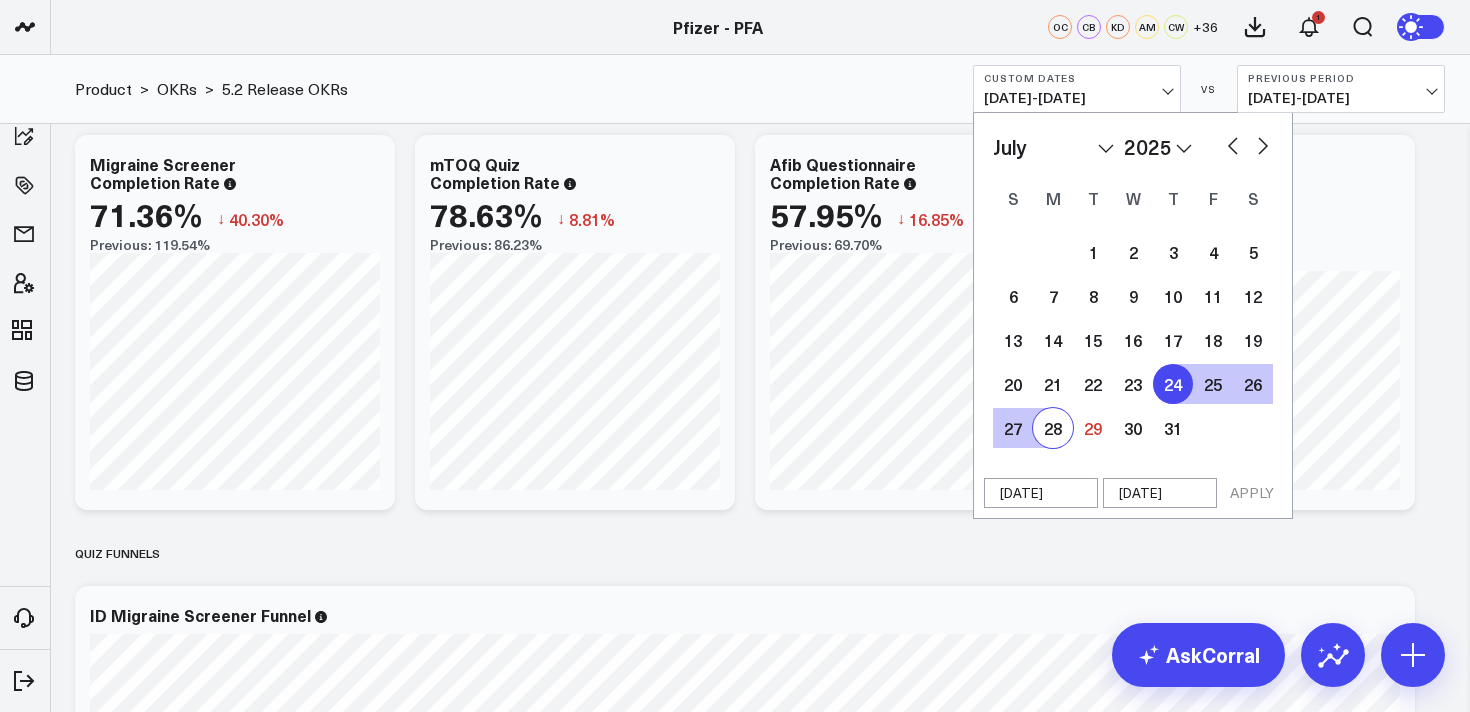 select on "6" 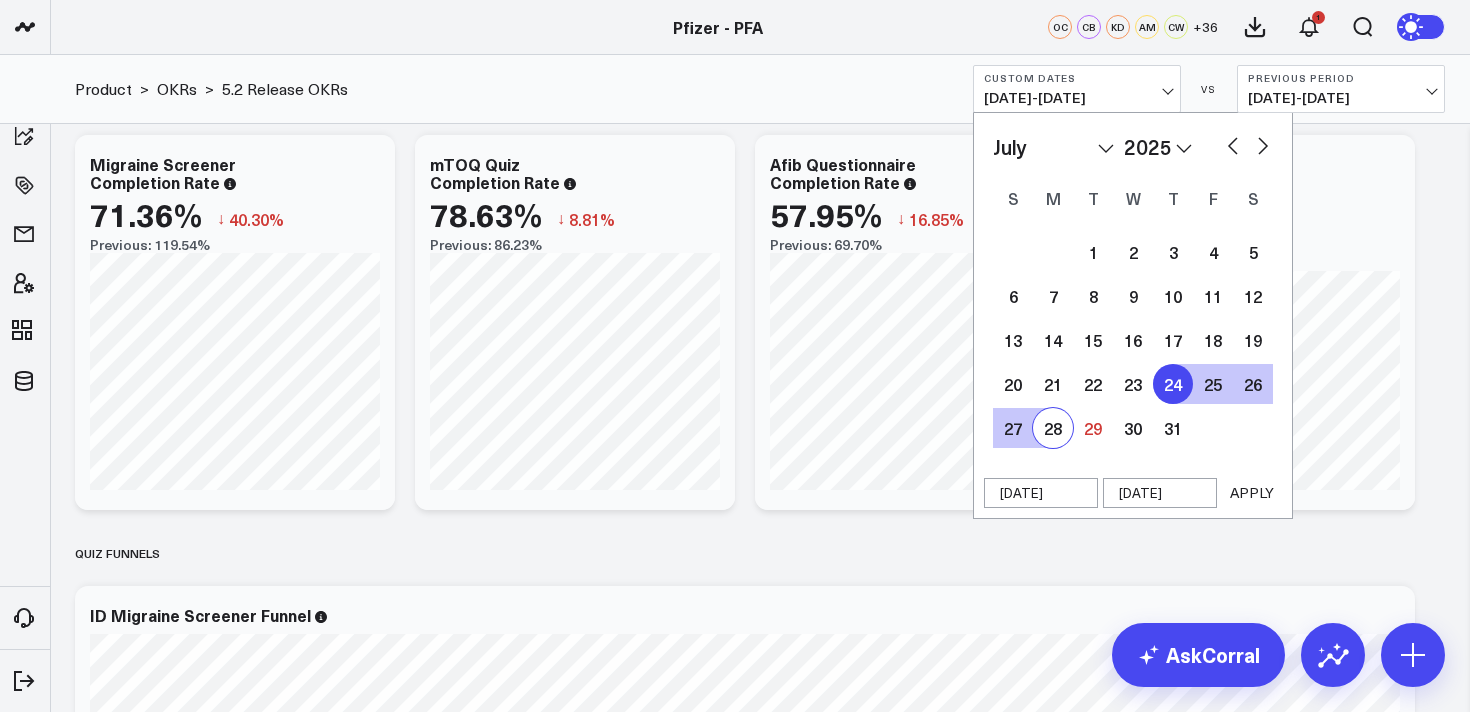 click on "APPLY" at bounding box center (1252, 493) 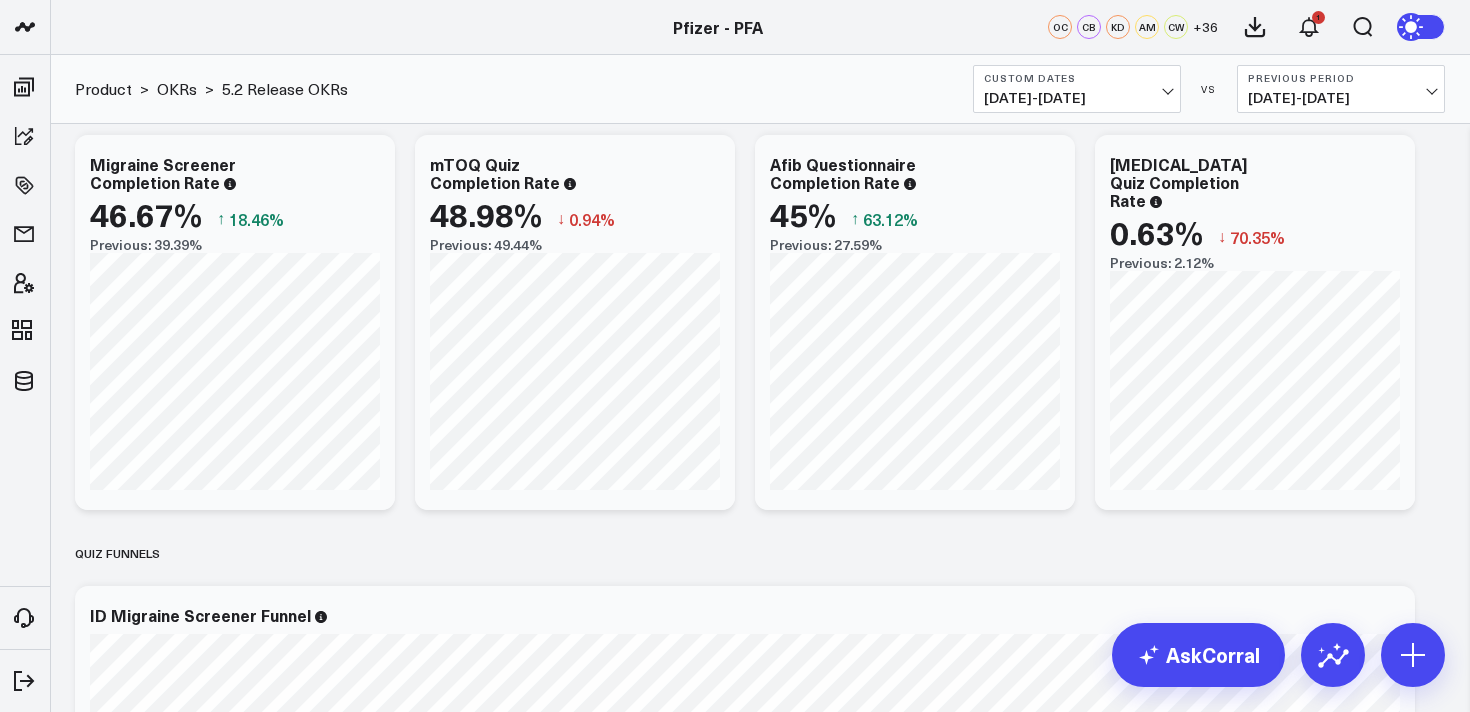 click on "[DATE]  -  [DATE]" at bounding box center (1077, 98) 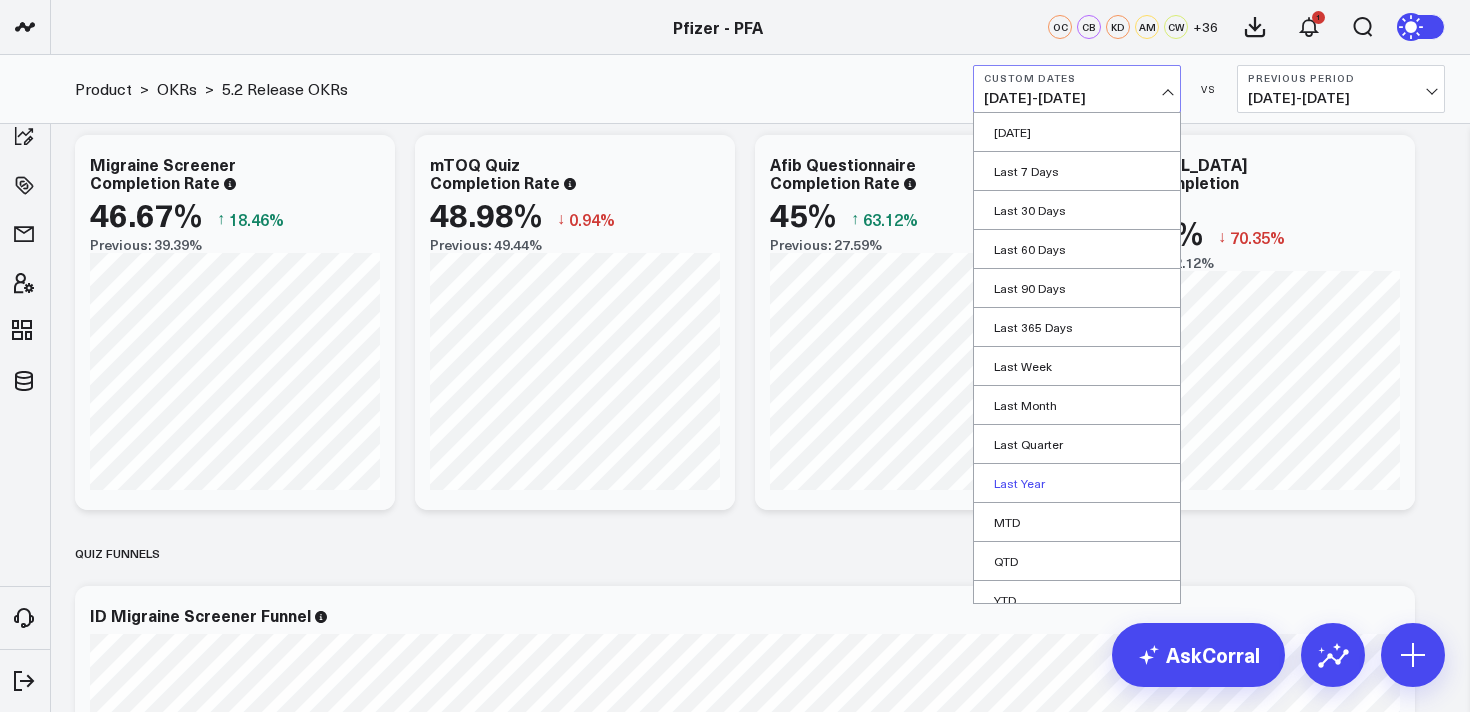 scroll, scrollTop: 55, scrollLeft: 0, axis: vertical 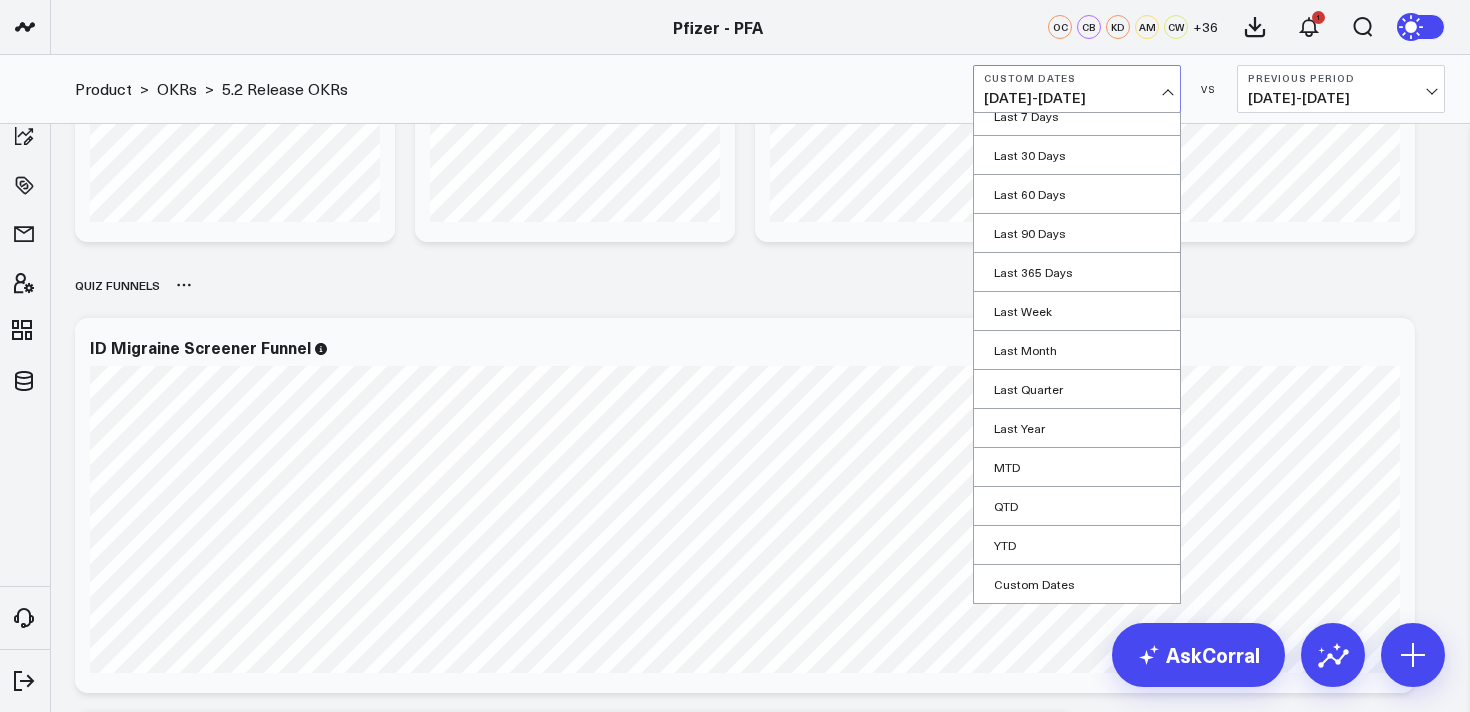 click on "Quiz Funnels" at bounding box center [760, 285] 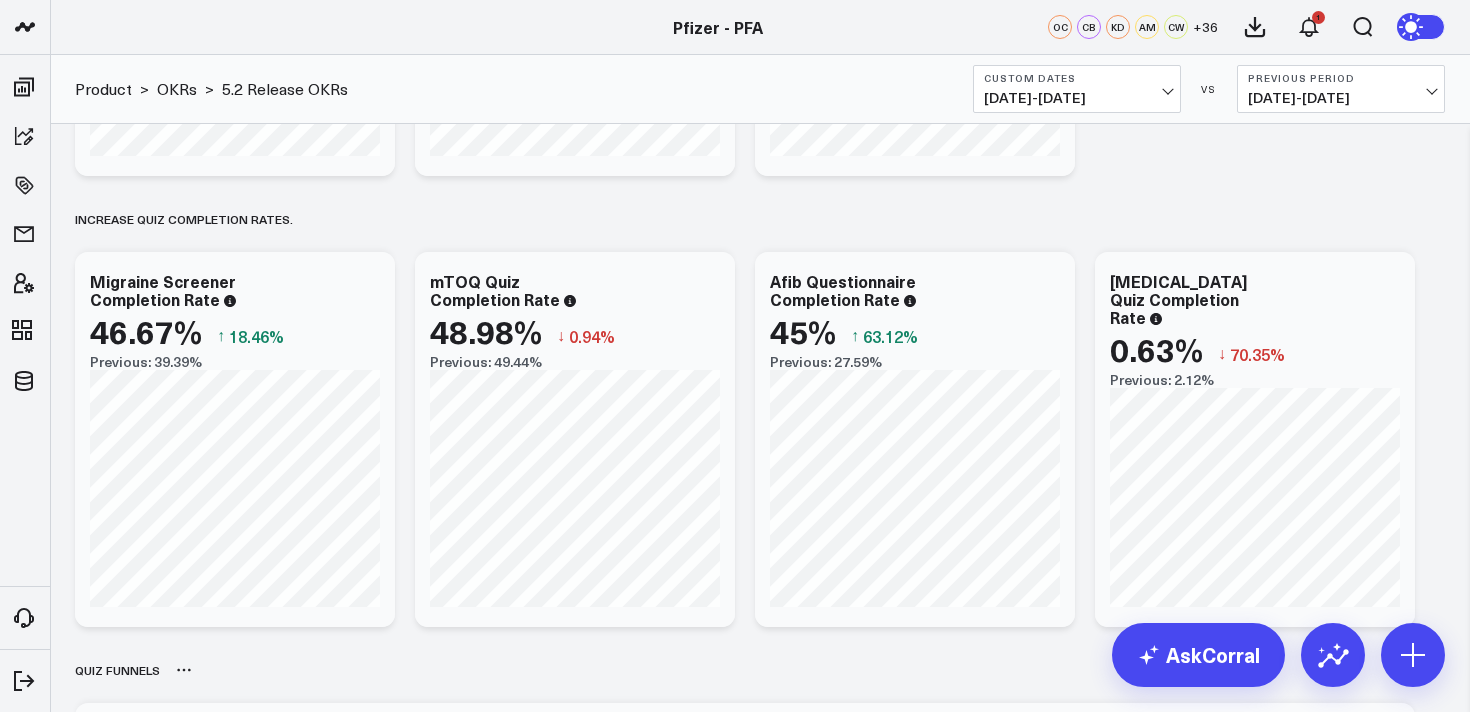 scroll, scrollTop: 900, scrollLeft: 0, axis: vertical 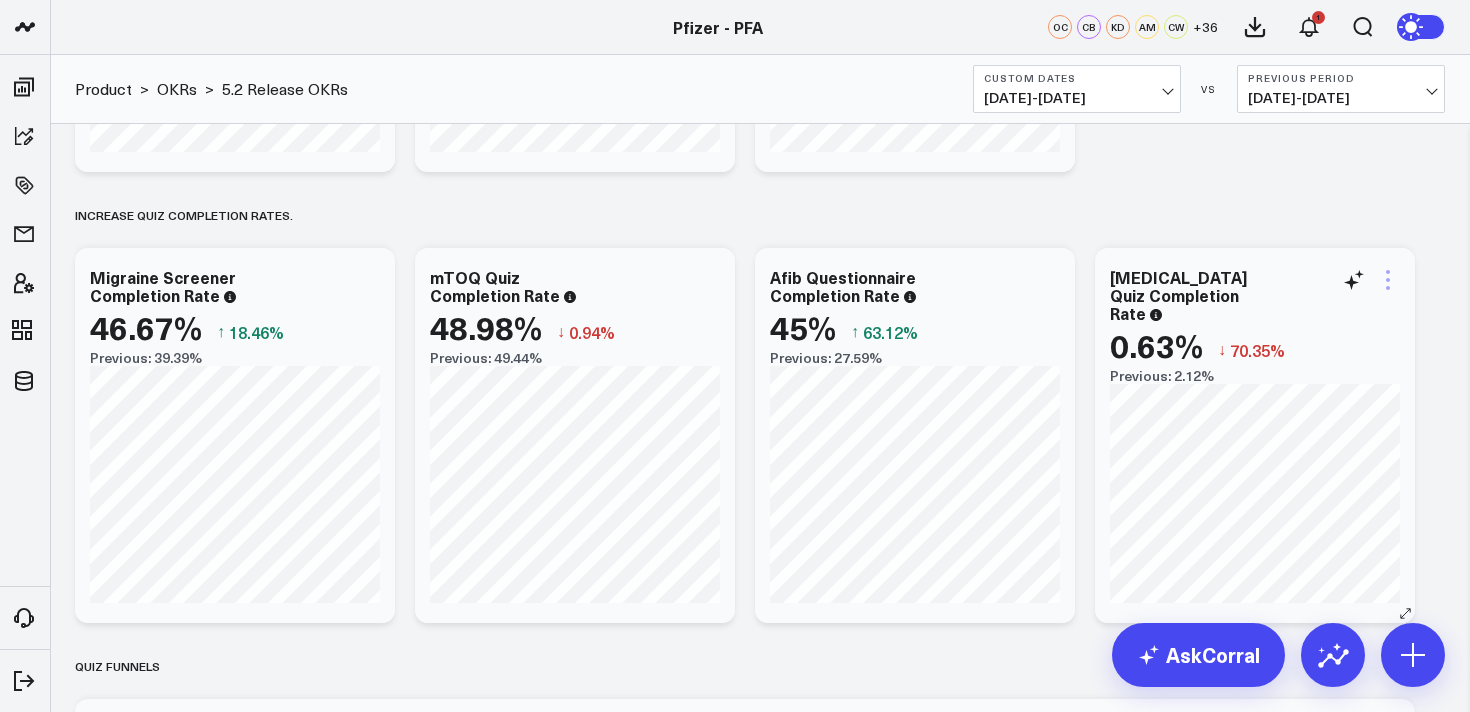 click 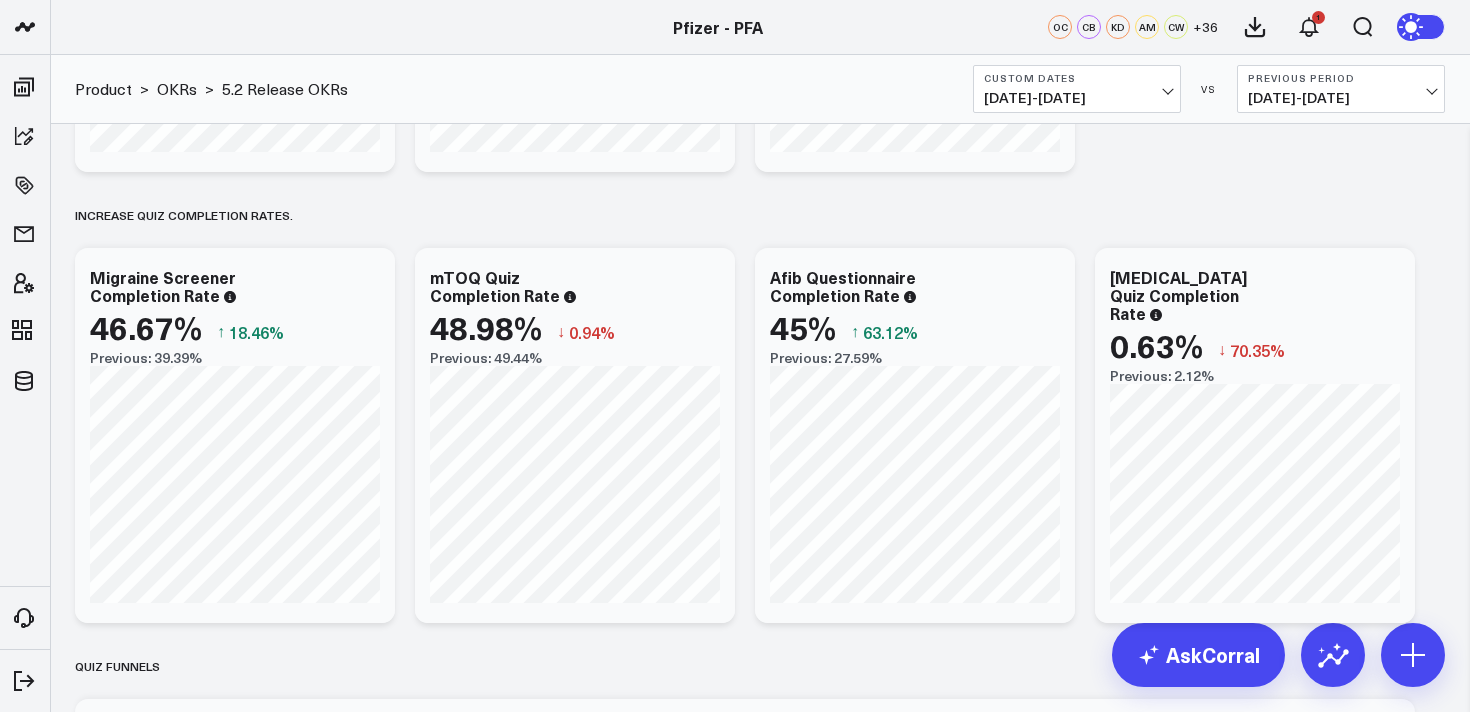 click on "[DATE]  -  [DATE]" at bounding box center (1077, 98) 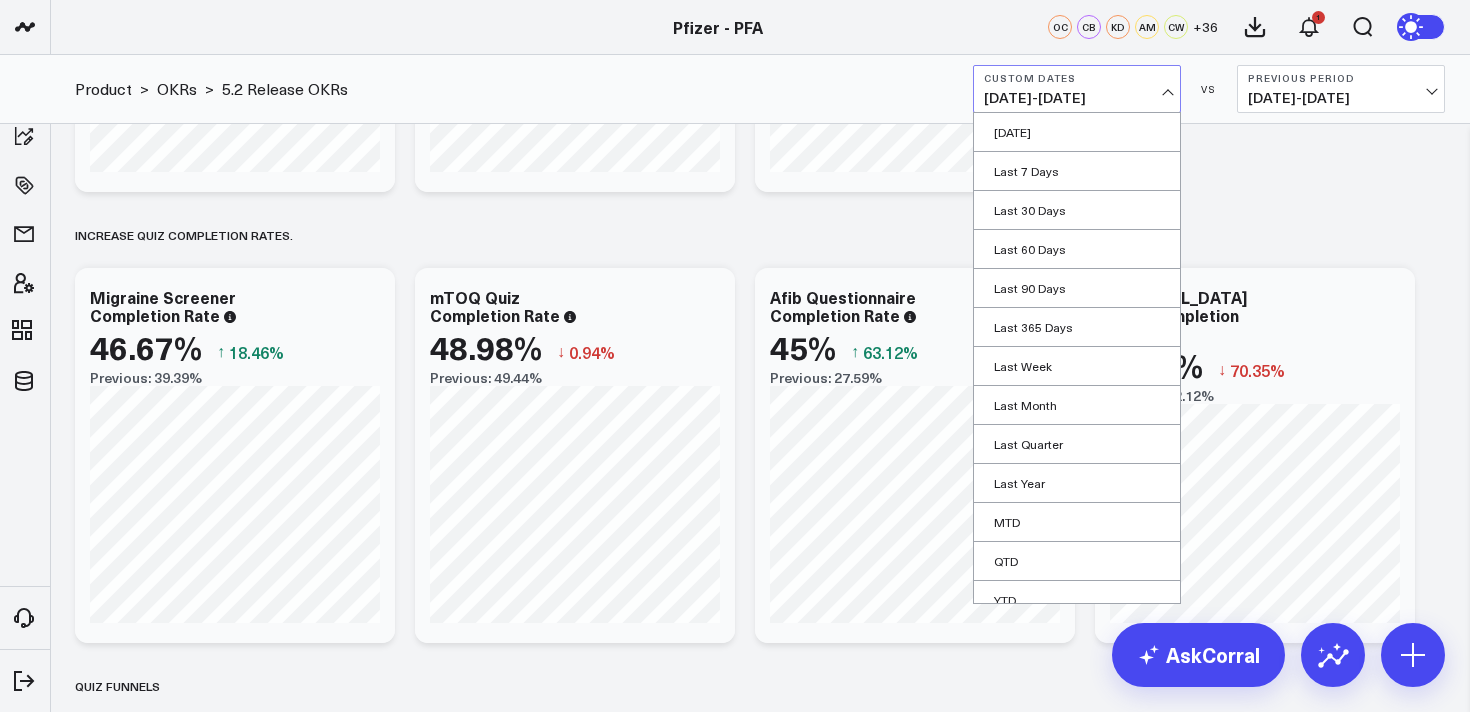 scroll, scrollTop: 866, scrollLeft: 0, axis: vertical 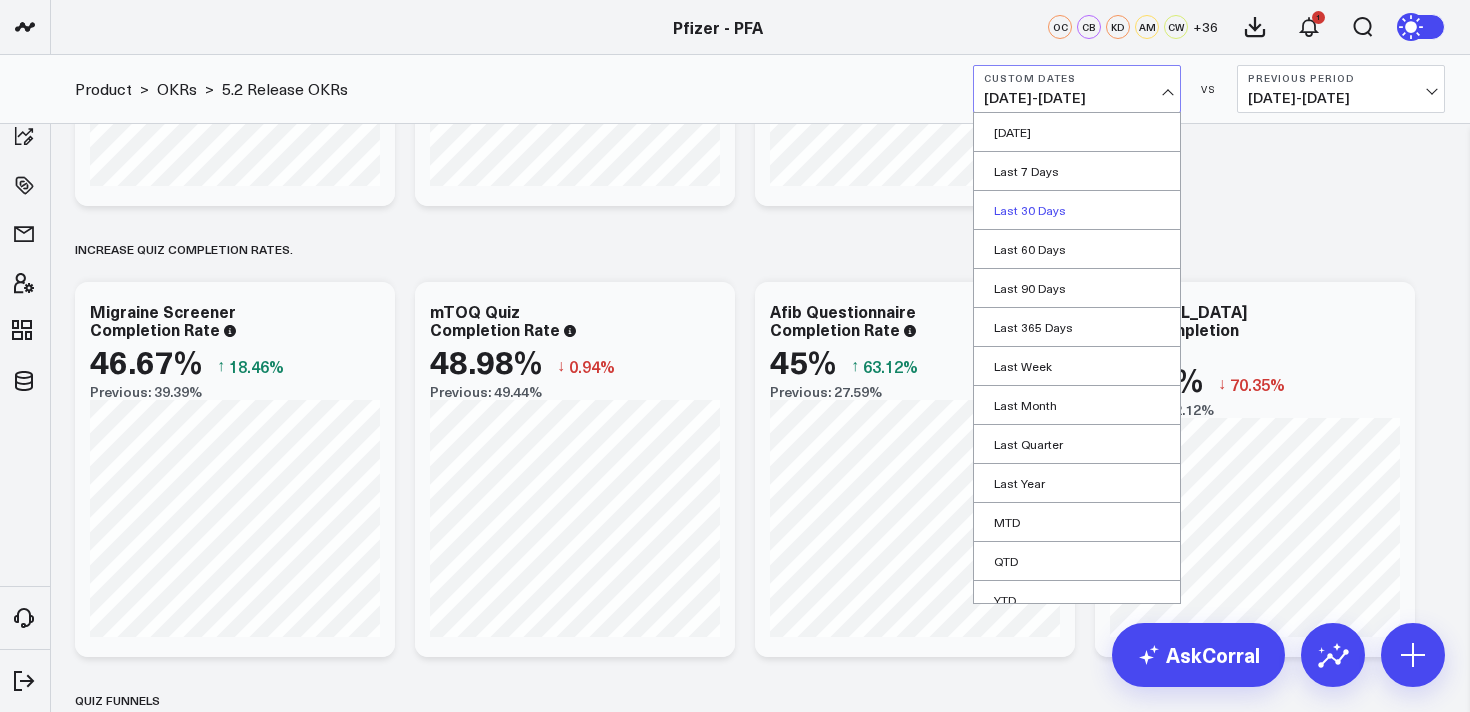click on "Last 30 Days" at bounding box center (1077, 210) 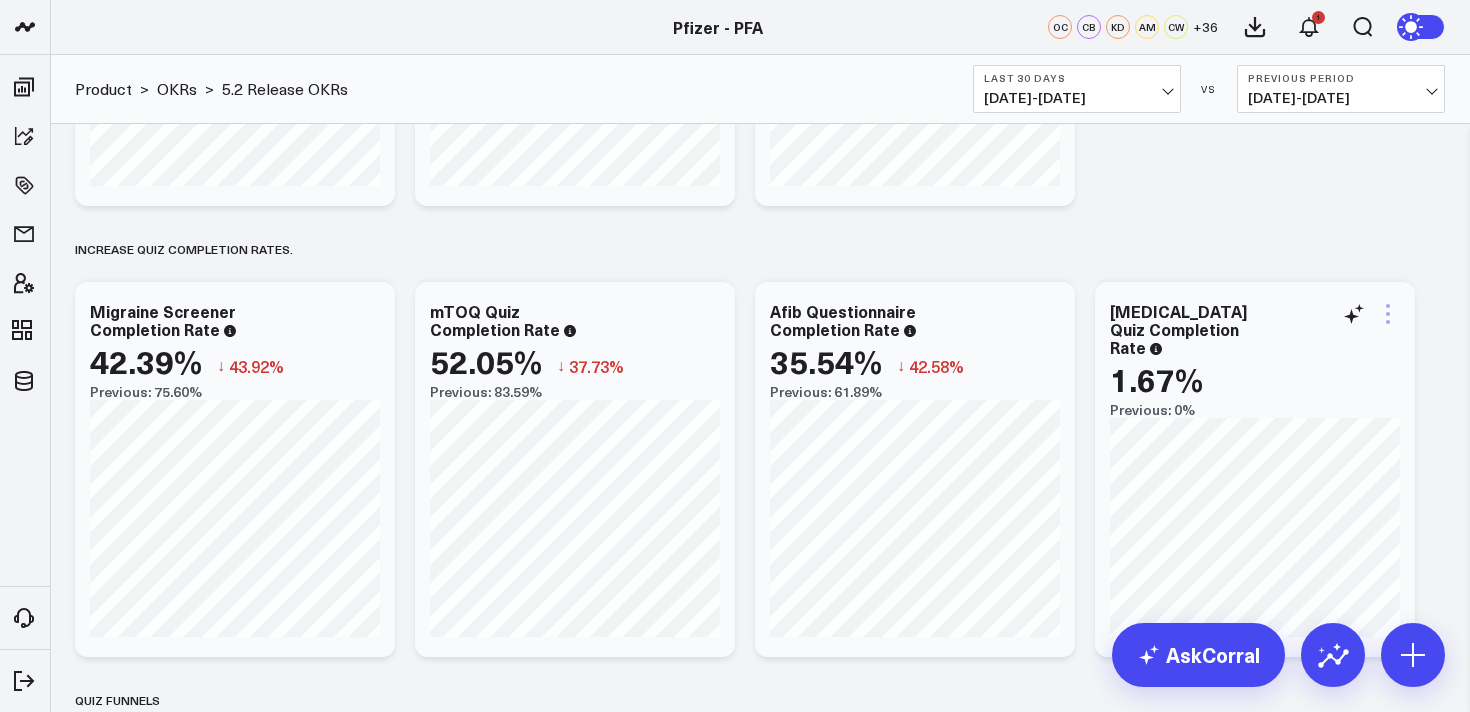 click 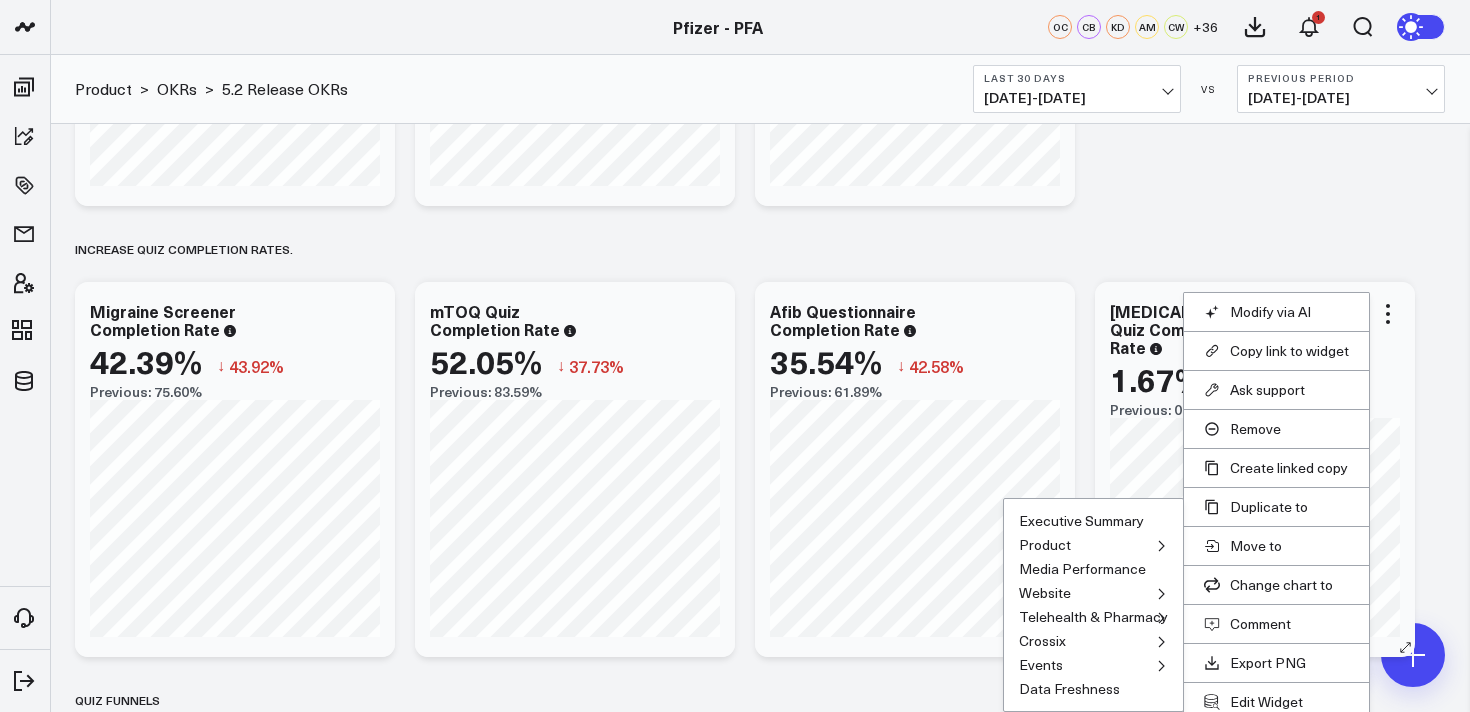 scroll, scrollTop: 1002, scrollLeft: 0, axis: vertical 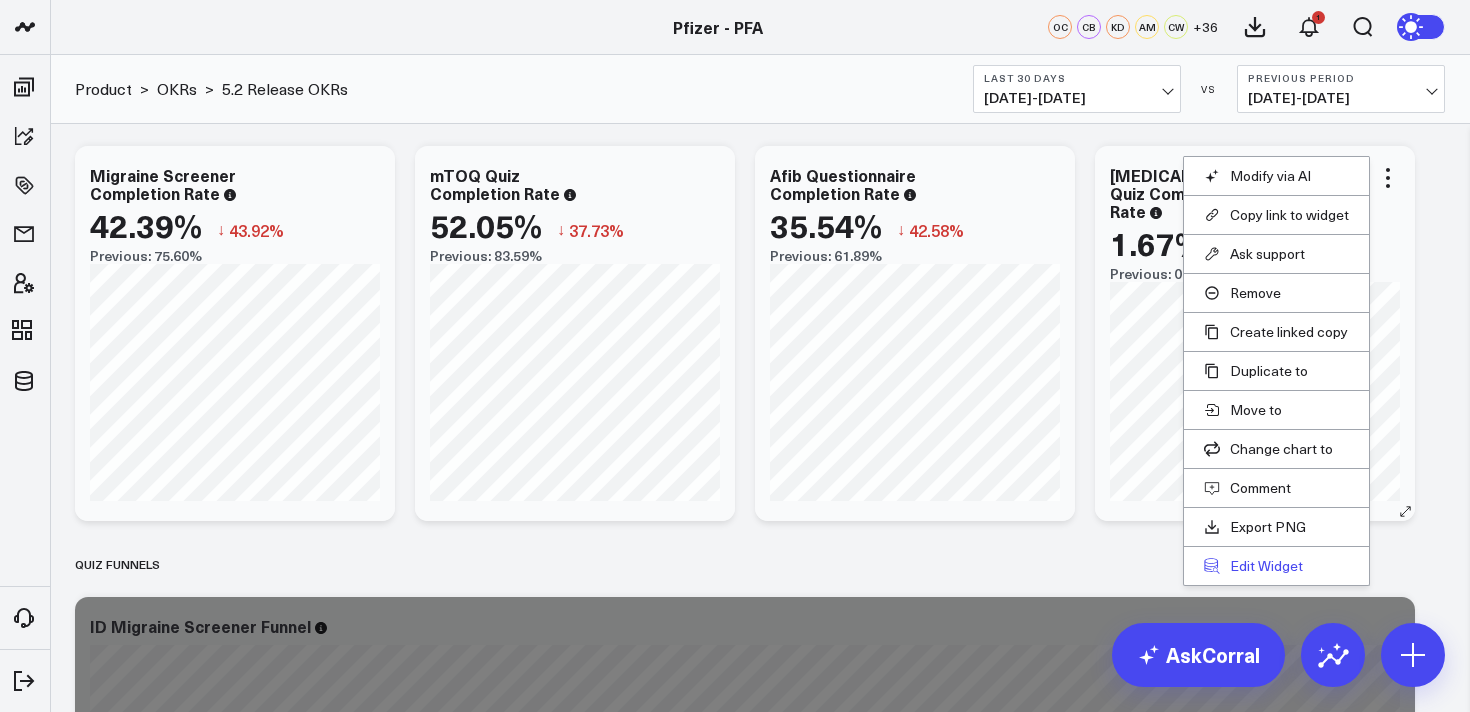 click on "Edit Widget" at bounding box center [1276, 566] 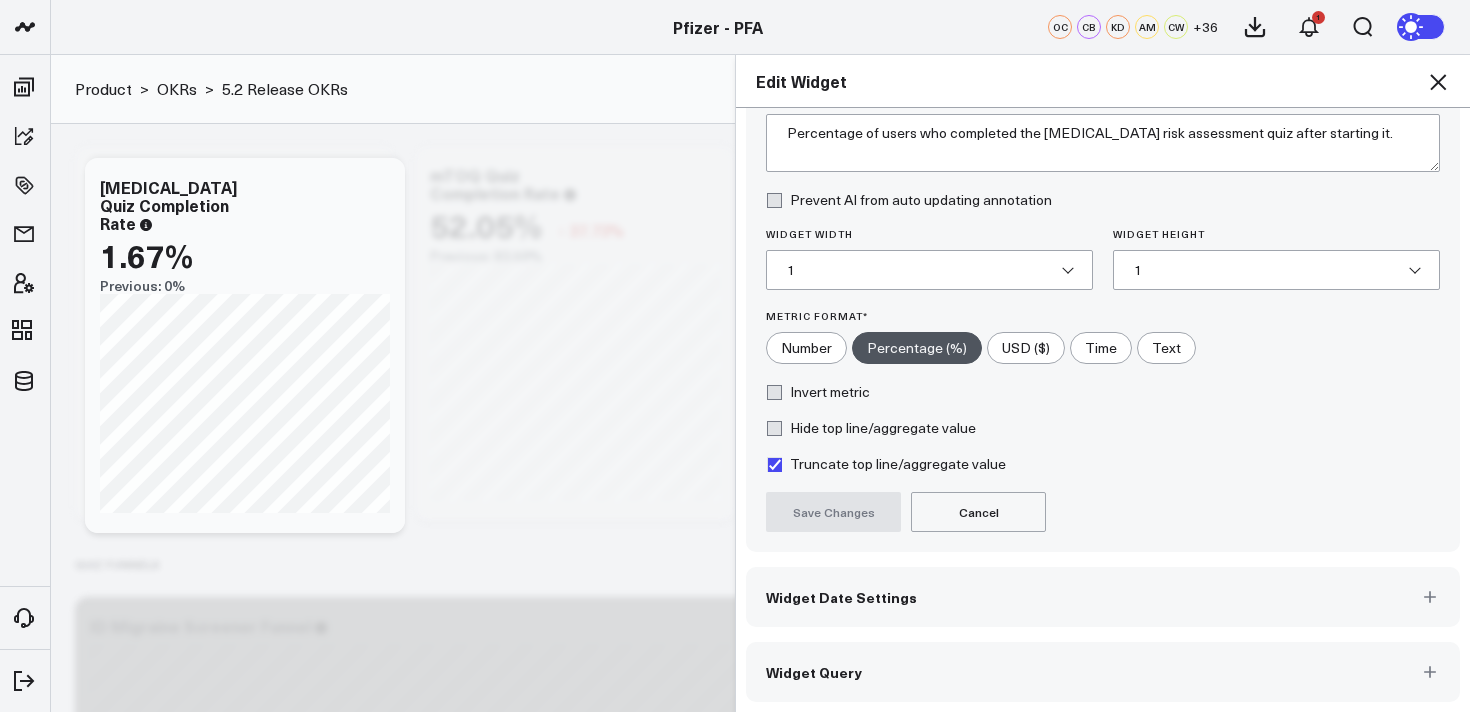 scroll, scrollTop: 177, scrollLeft: 0, axis: vertical 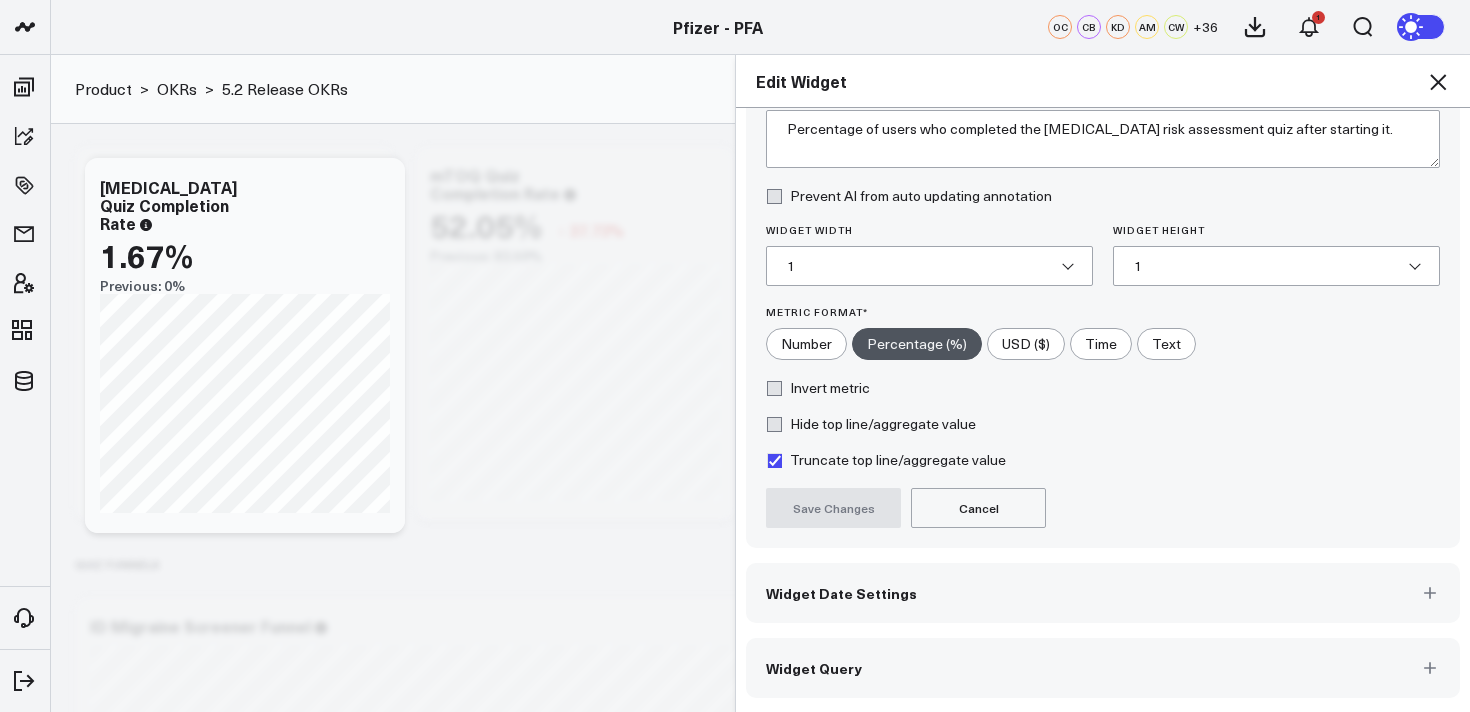 click on "Widget Query" at bounding box center [1103, 668] 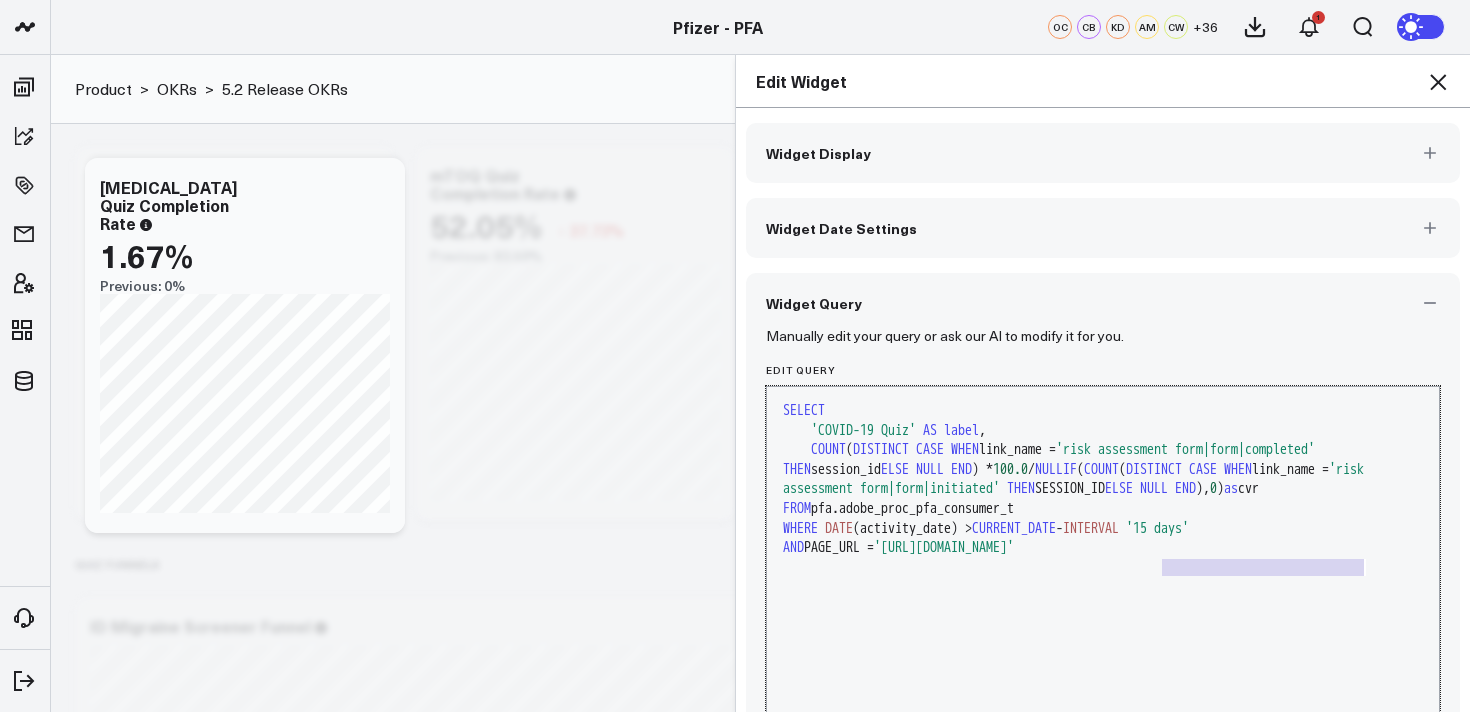 drag, startPoint x: 1166, startPoint y: 568, endPoint x: 1364, endPoint y: 569, distance: 198.00252 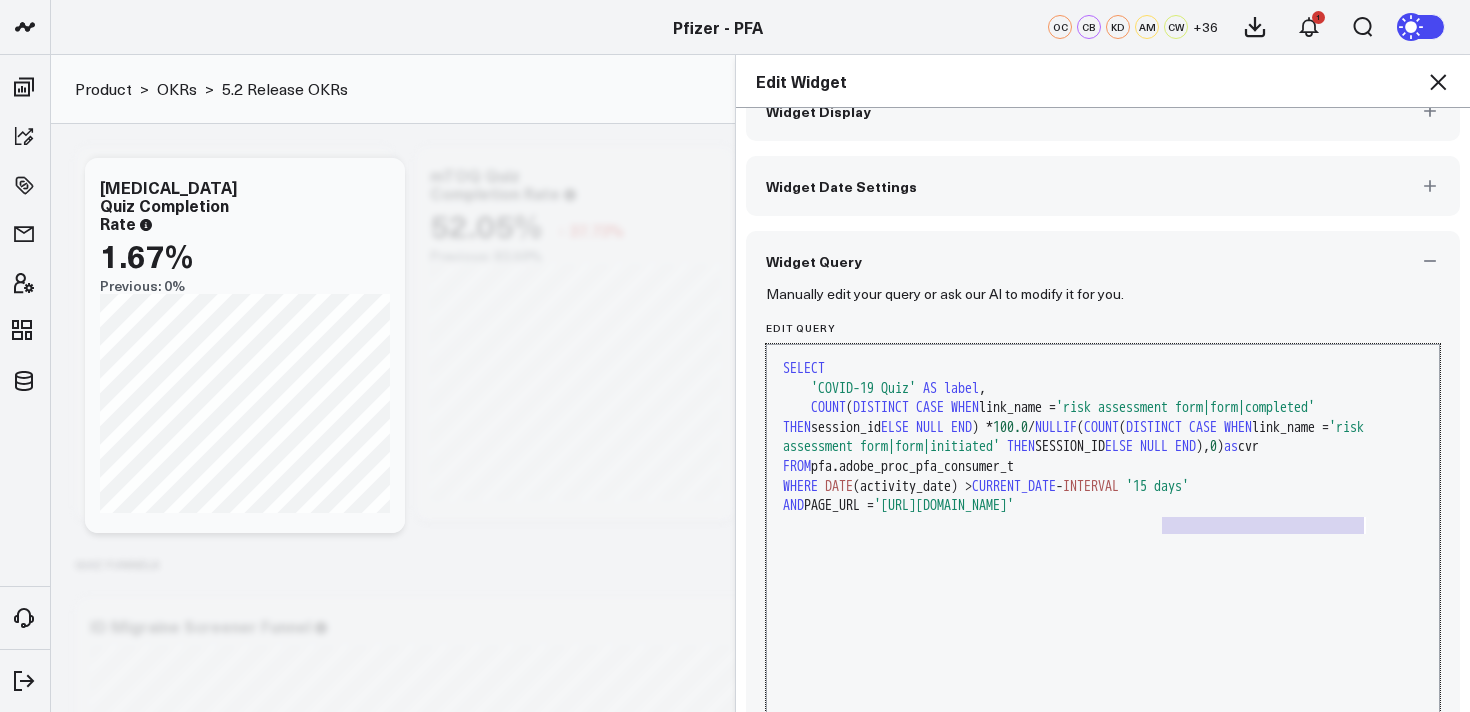scroll, scrollTop: 50, scrollLeft: 0, axis: vertical 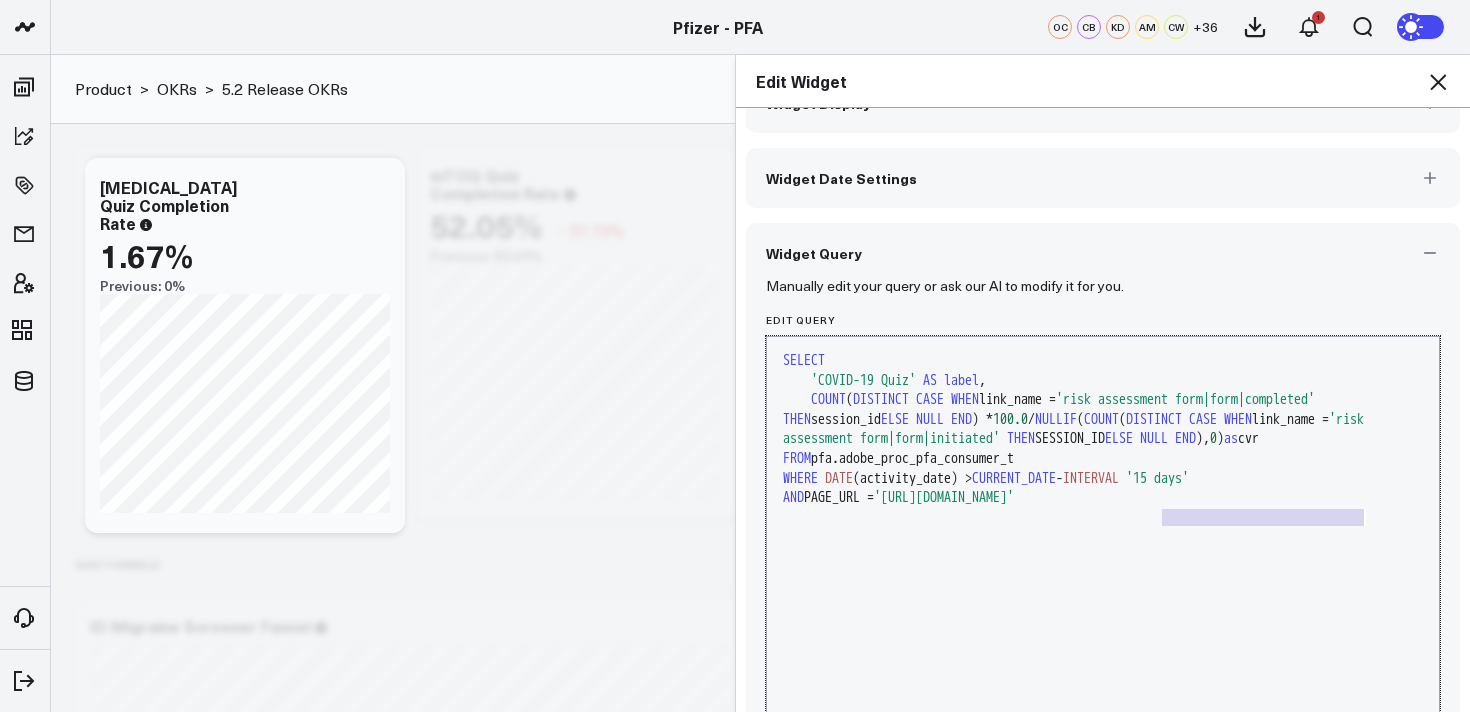 click 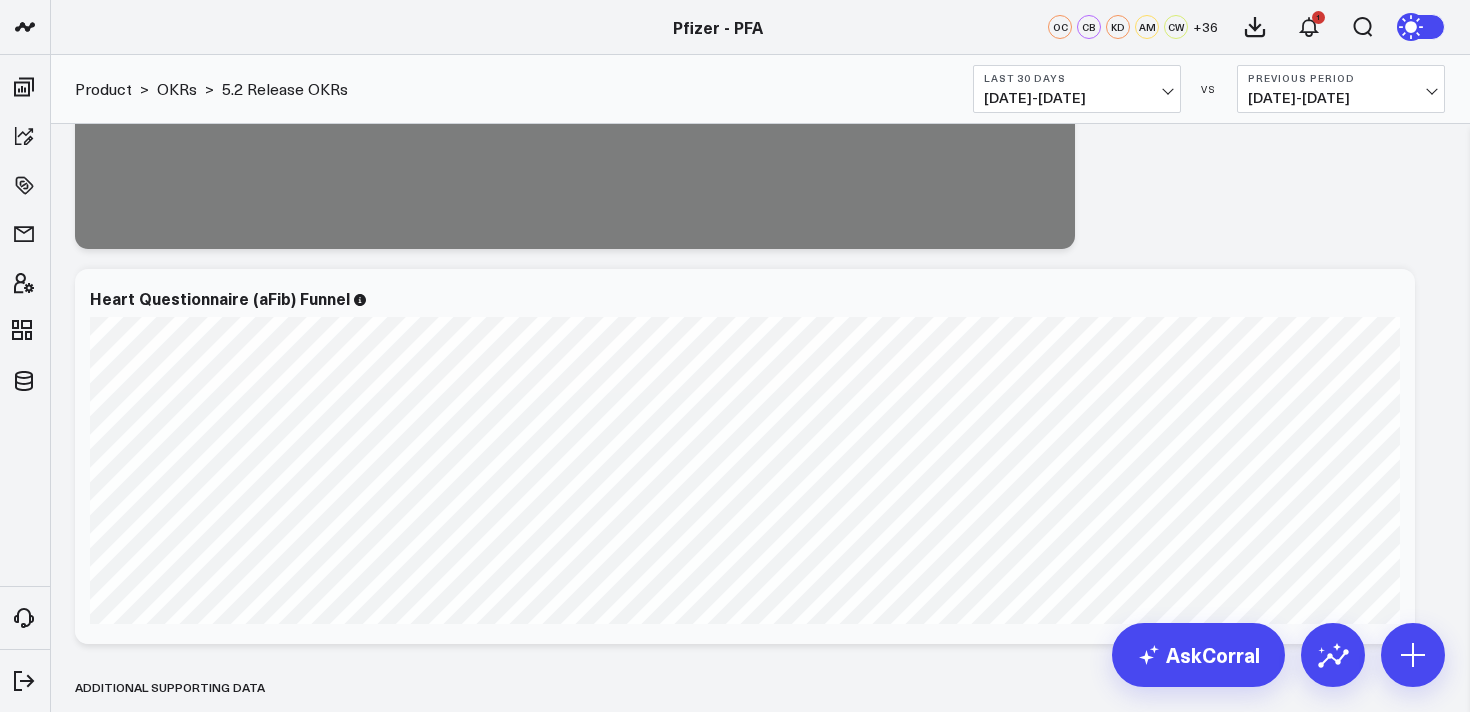 scroll, scrollTop: 2913, scrollLeft: 0, axis: vertical 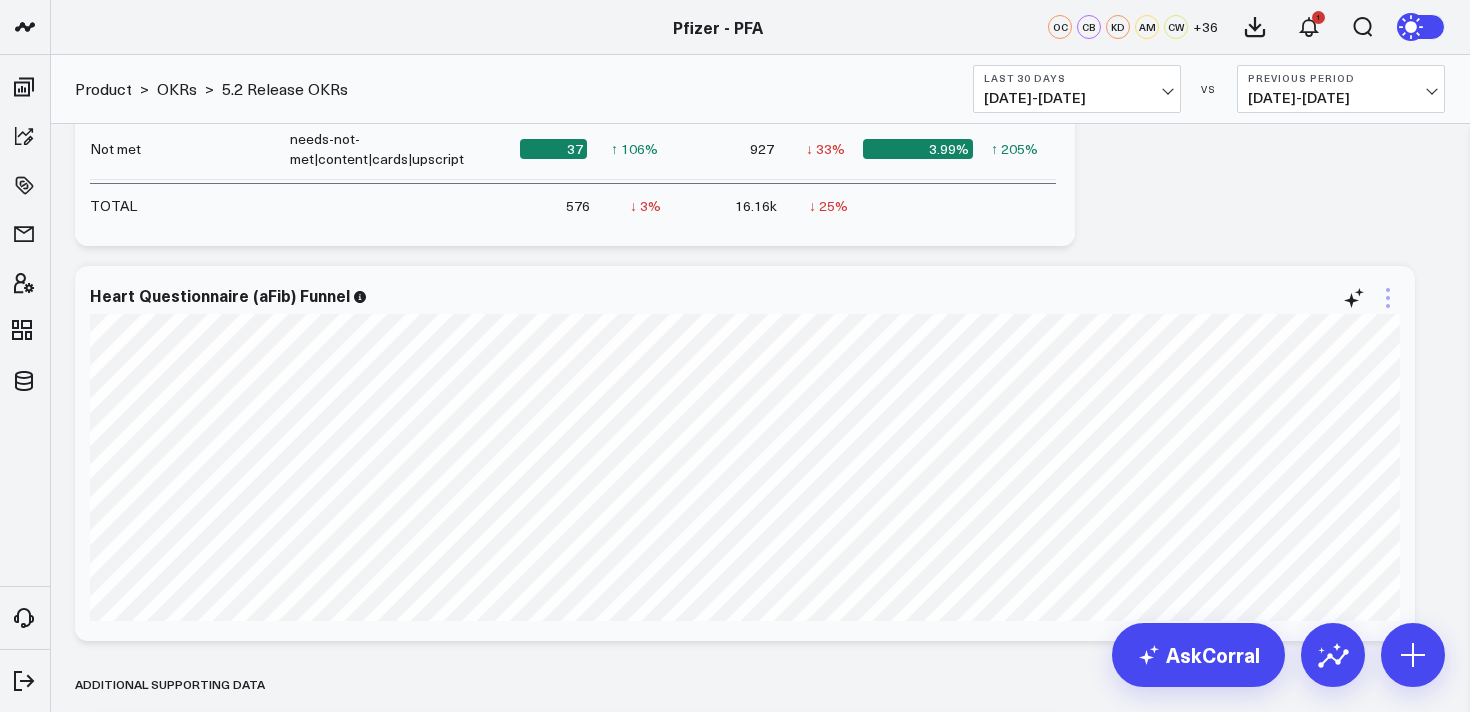 click 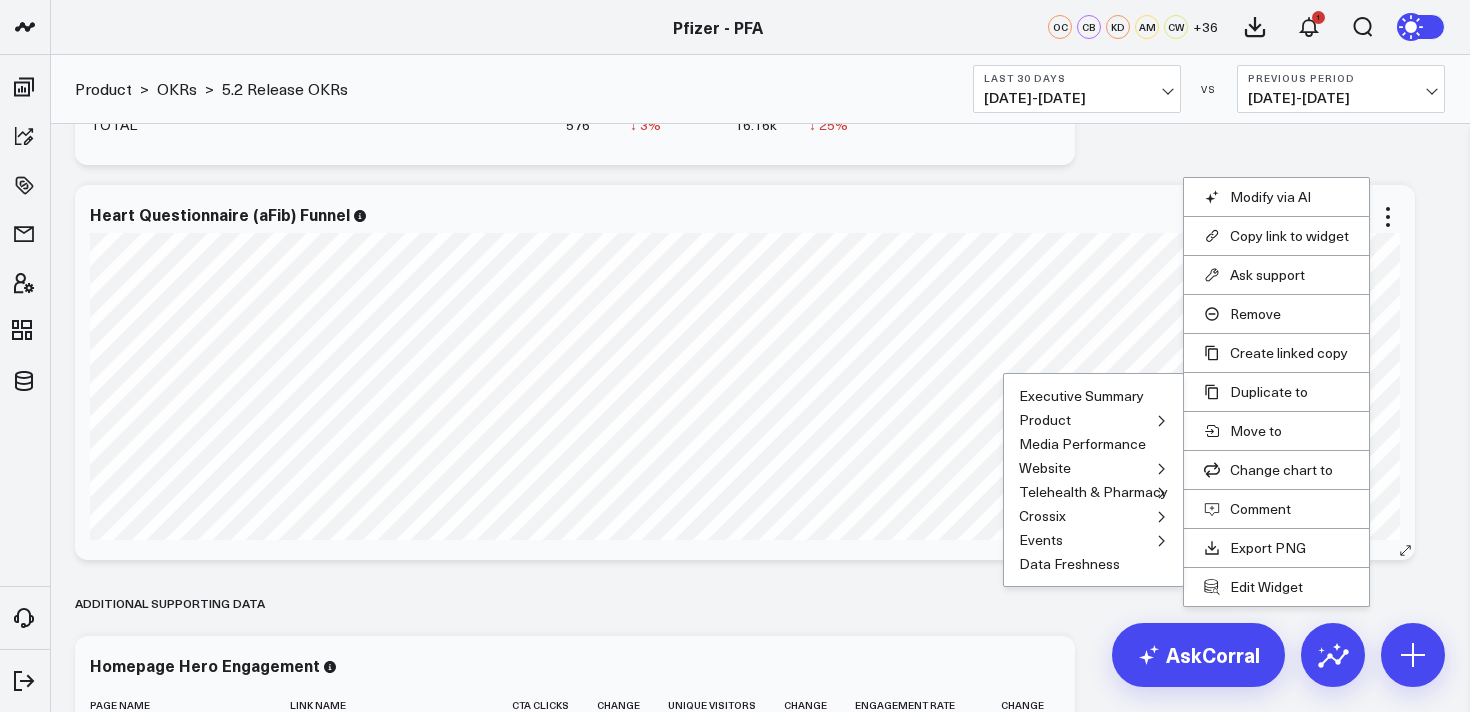 scroll, scrollTop: 2999, scrollLeft: 0, axis: vertical 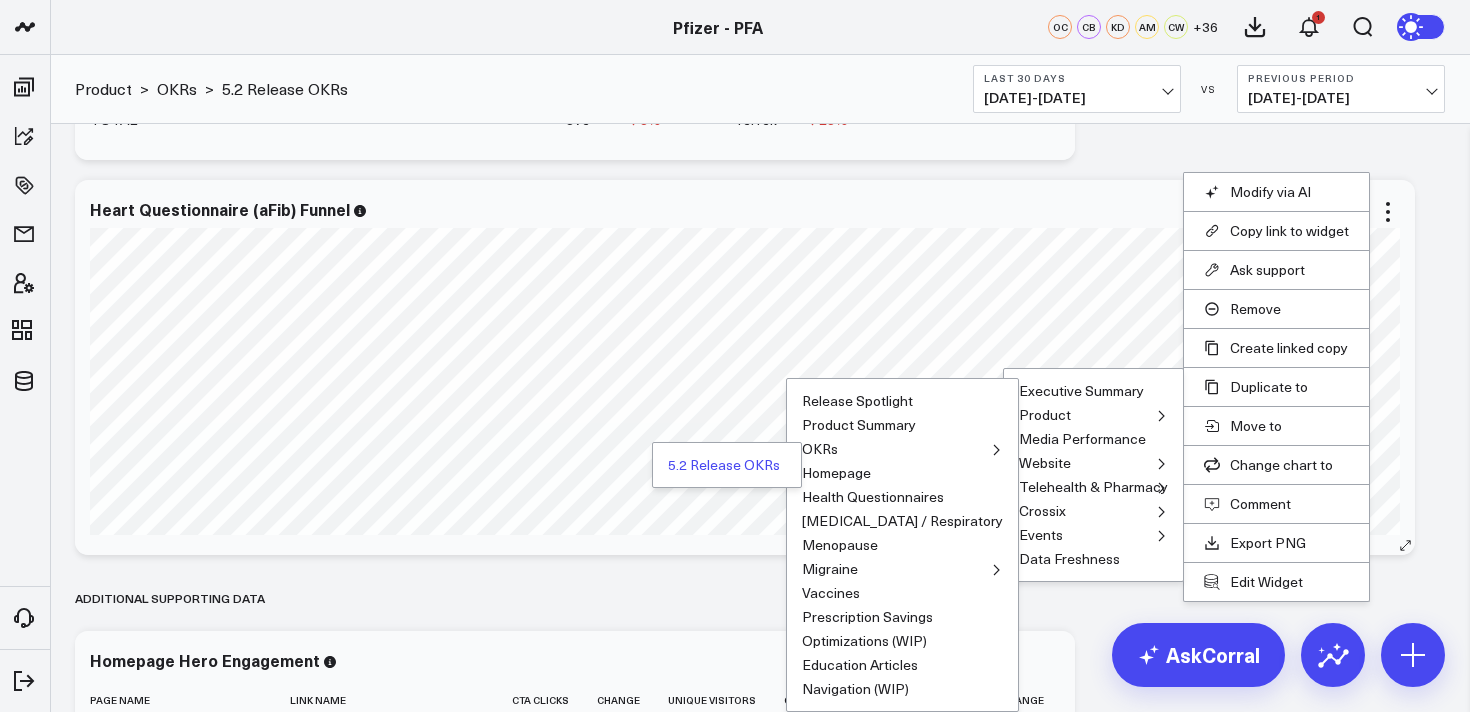 click on "5.2 Release OKRs" at bounding box center (724, 465) 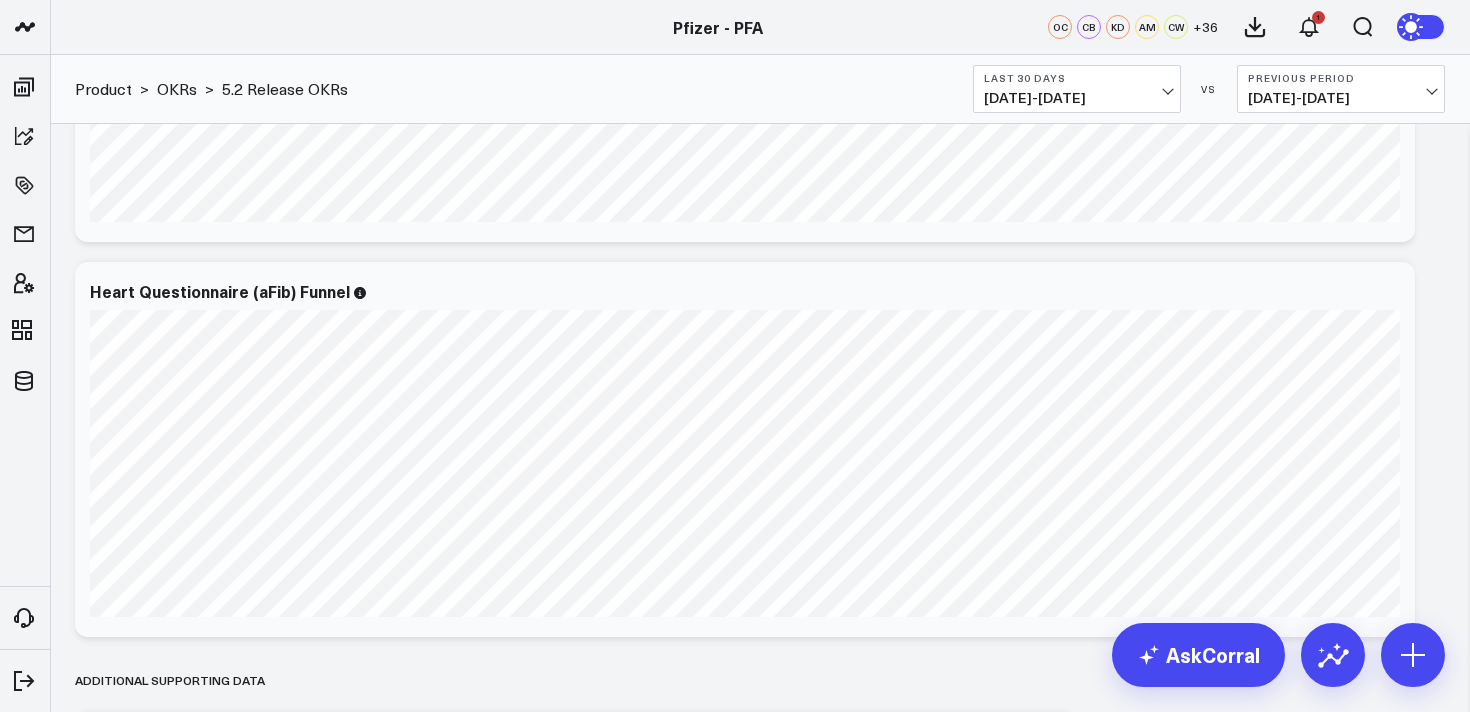 scroll, scrollTop: 3315, scrollLeft: 0, axis: vertical 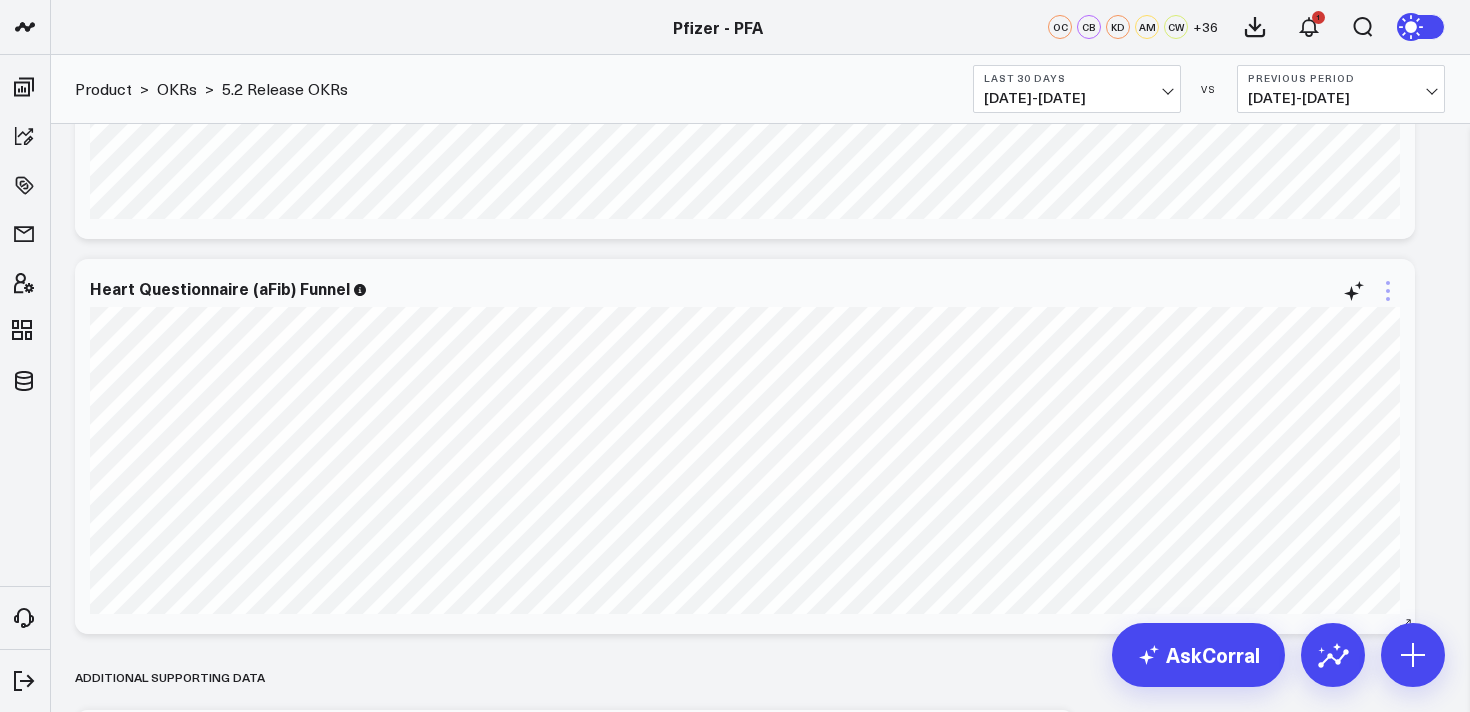 click 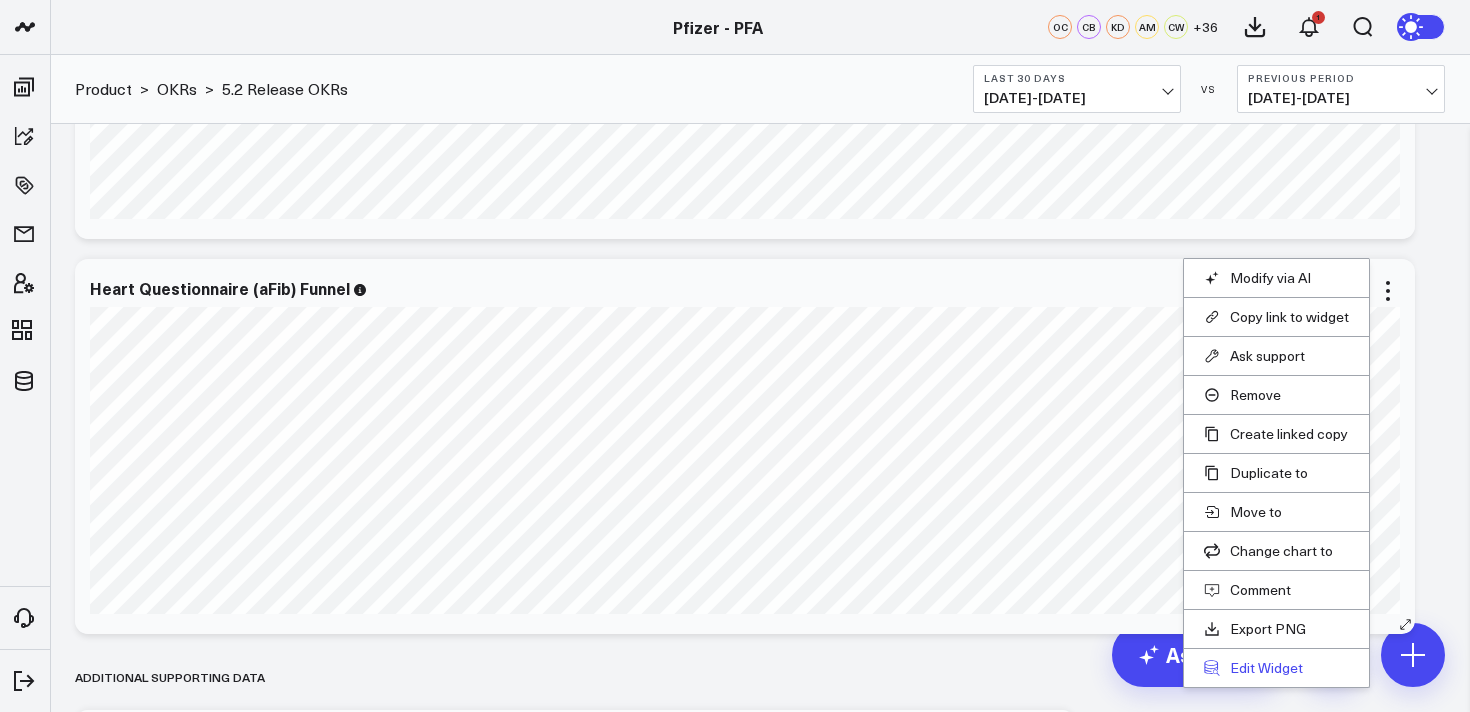 click on "Edit Widget" at bounding box center [1276, 668] 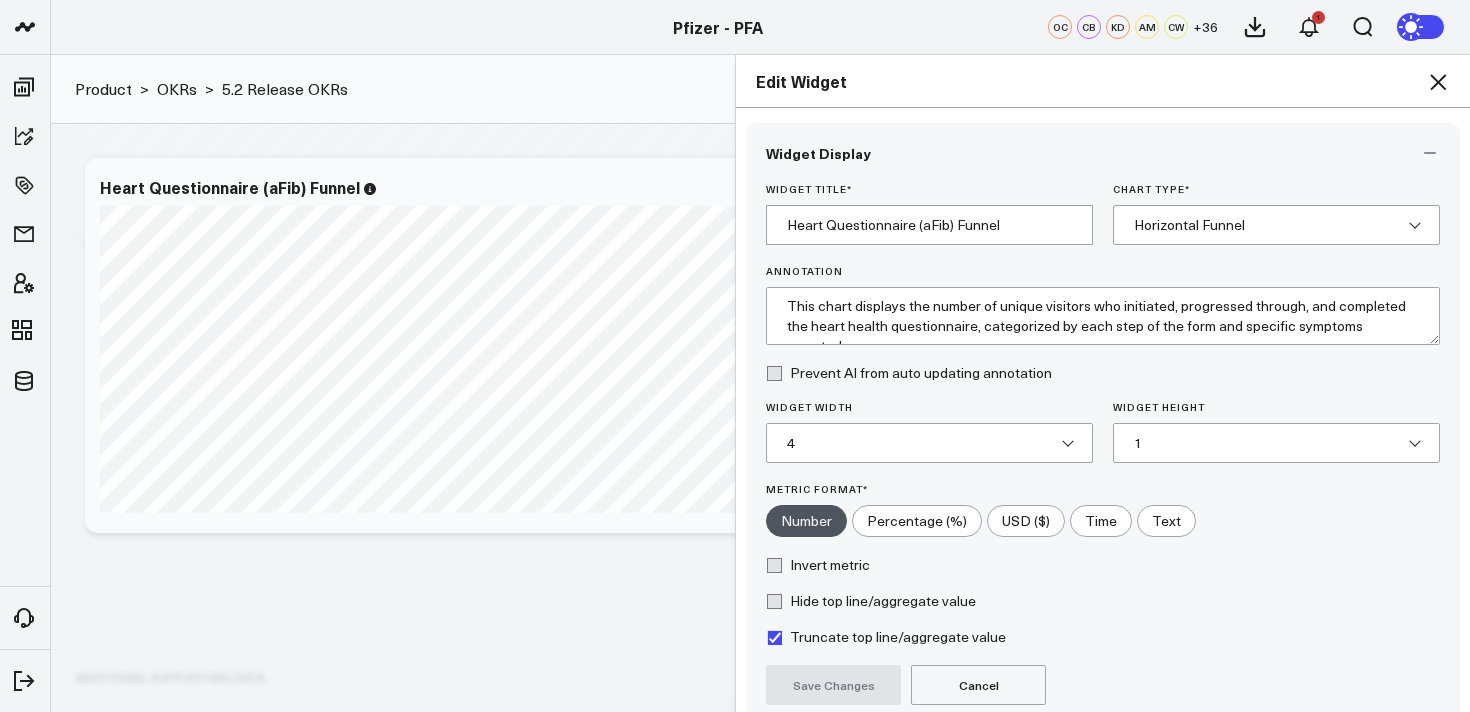 scroll, scrollTop: 177, scrollLeft: 0, axis: vertical 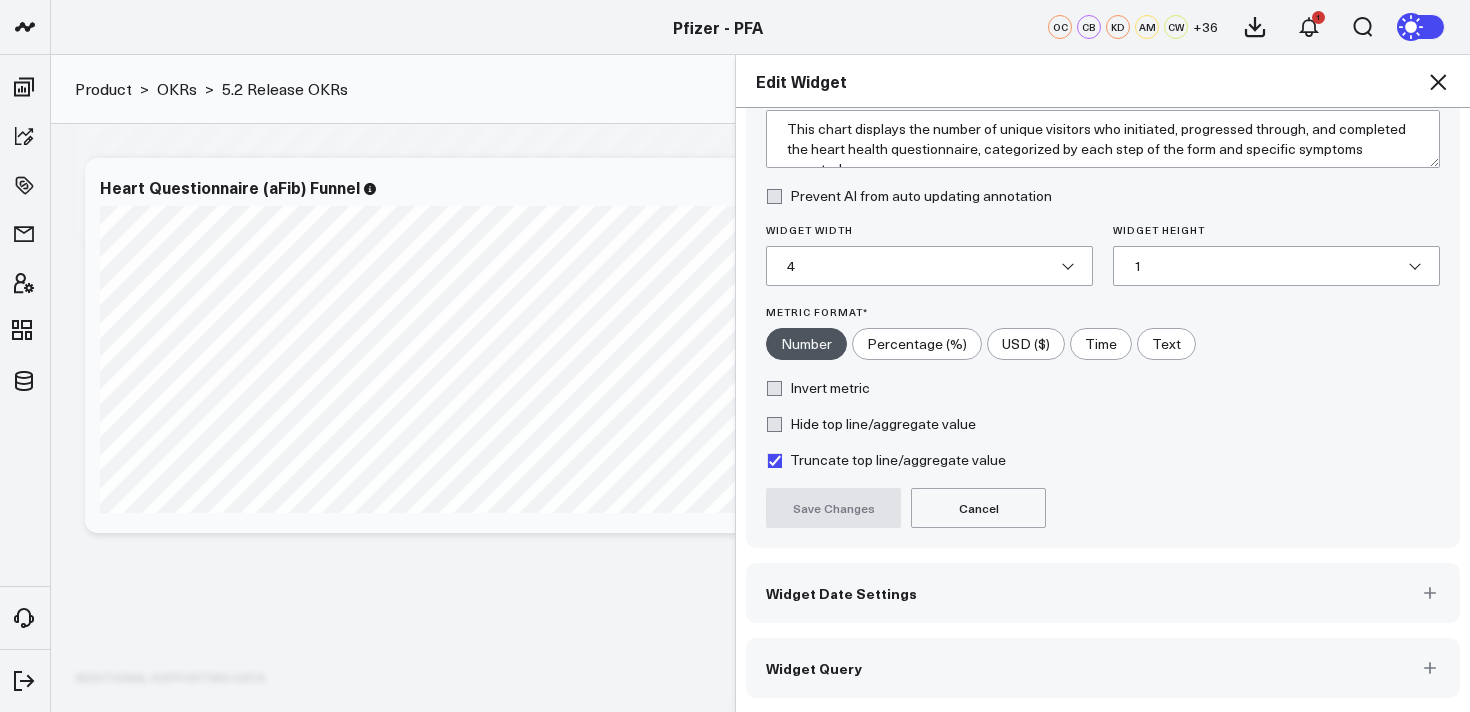 click on "Widget Query" at bounding box center [1103, 668] 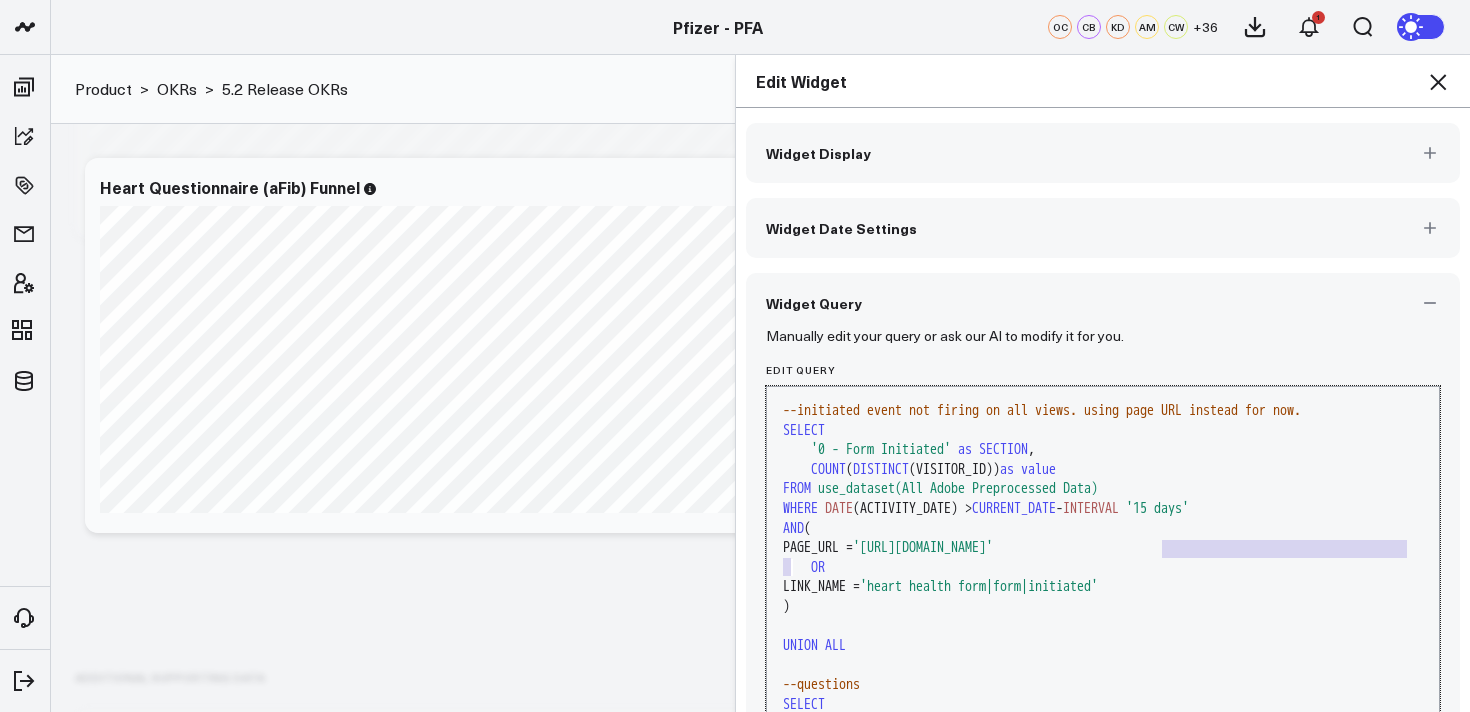 drag, startPoint x: 1163, startPoint y: 552, endPoint x: 791, endPoint y: 569, distance: 372.38824 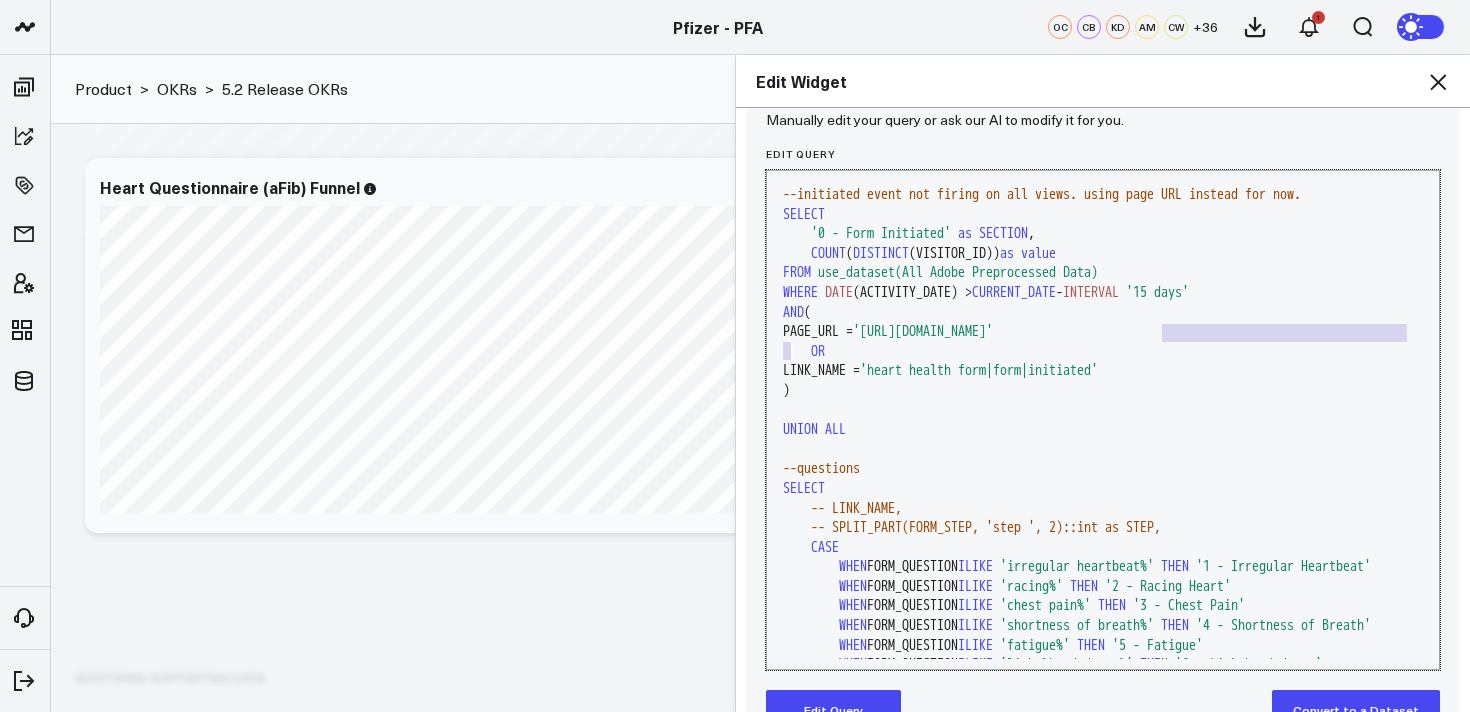 scroll, scrollTop: 268, scrollLeft: 0, axis: vertical 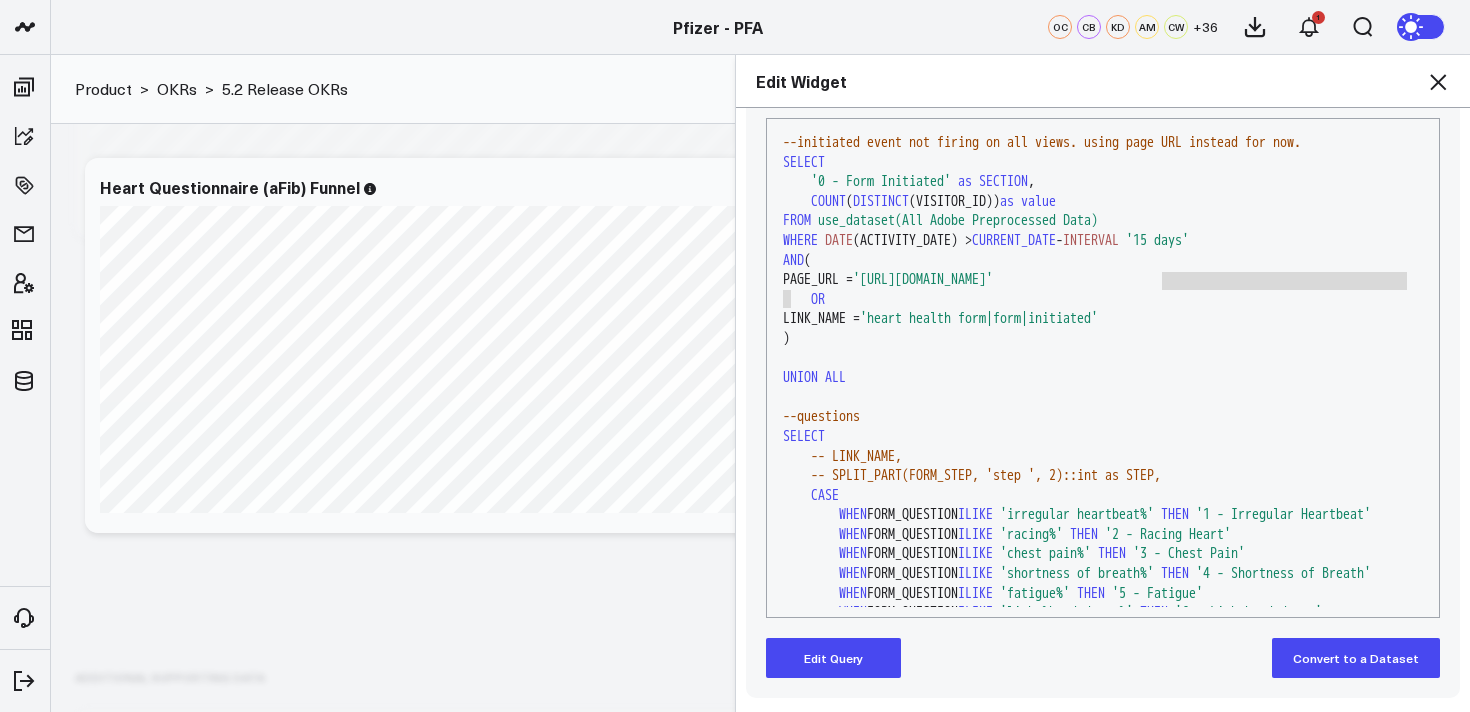 click on "Edit Query" at bounding box center [833, 658] 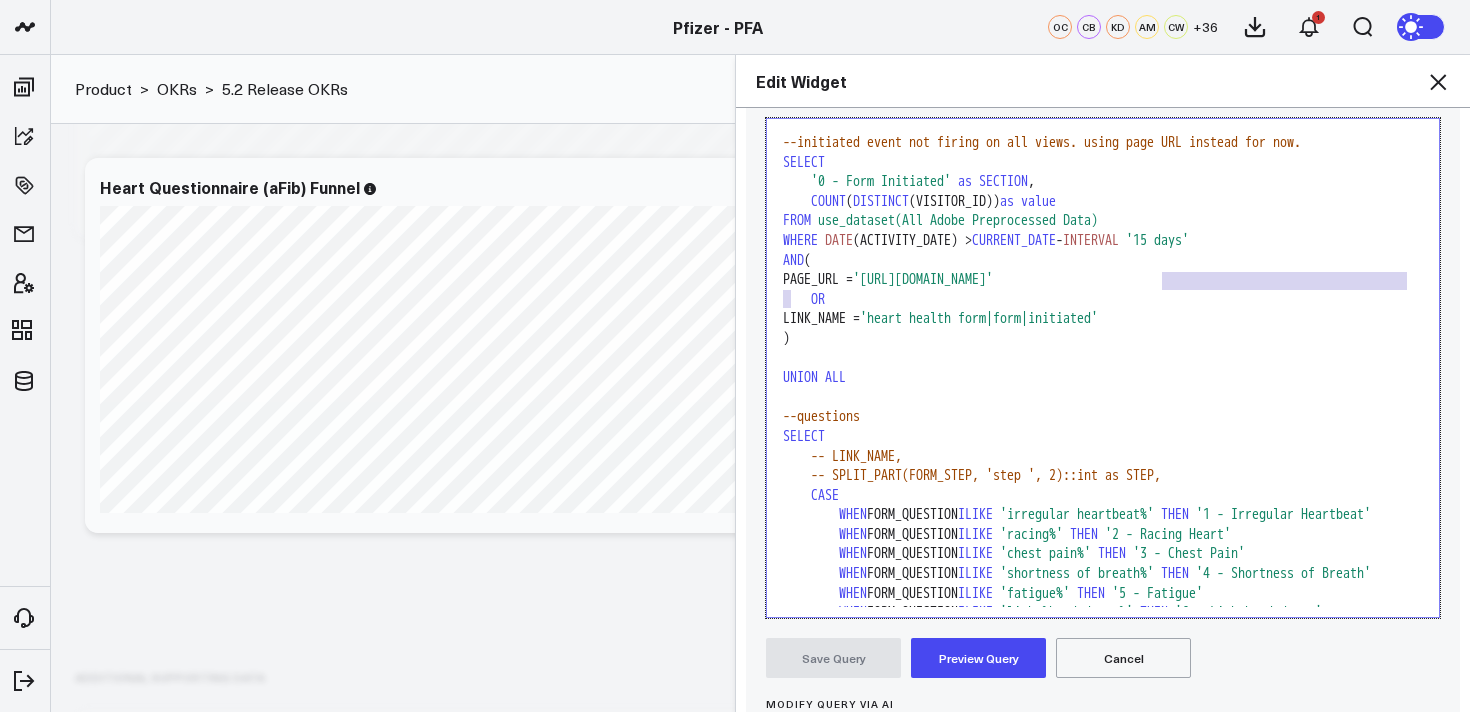 drag, startPoint x: 1253, startPoint y: 276, endPoint x: 1204, endPoint y: 288, distance: 50.447994 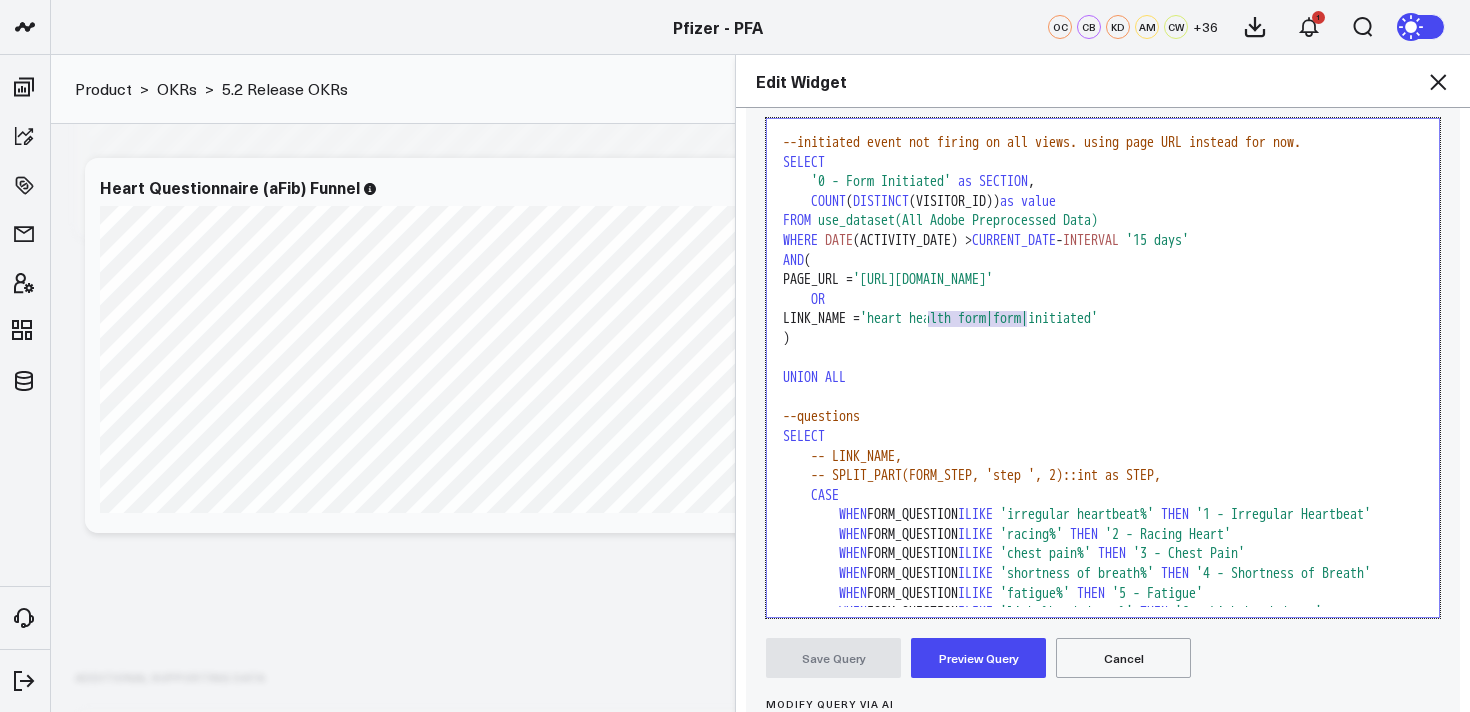 drag, startPoint x: 1029, startPoint y: 324, endPoint x: 927, endPoint y: 325, distance: 102.0049 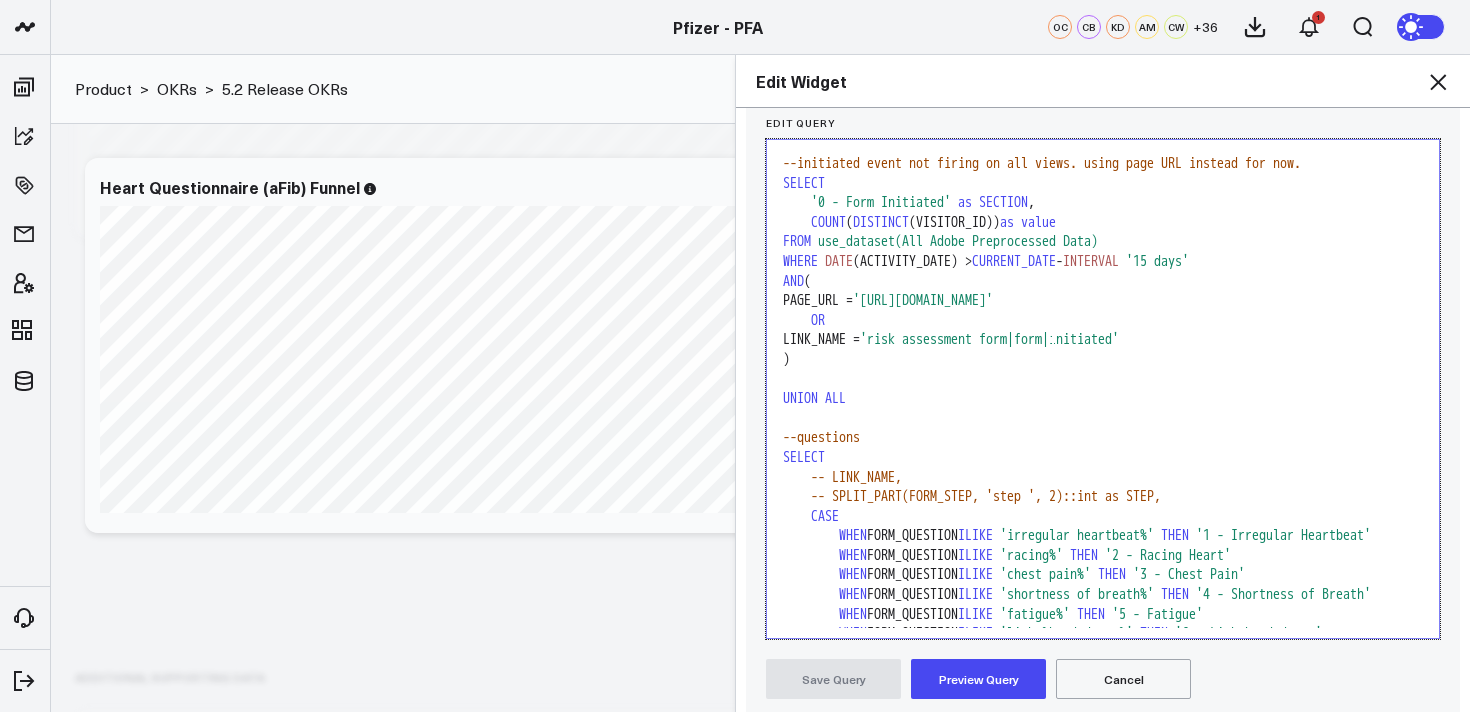 scroll, scrollTop: 249, scrollLeft: 0, axis: vertical 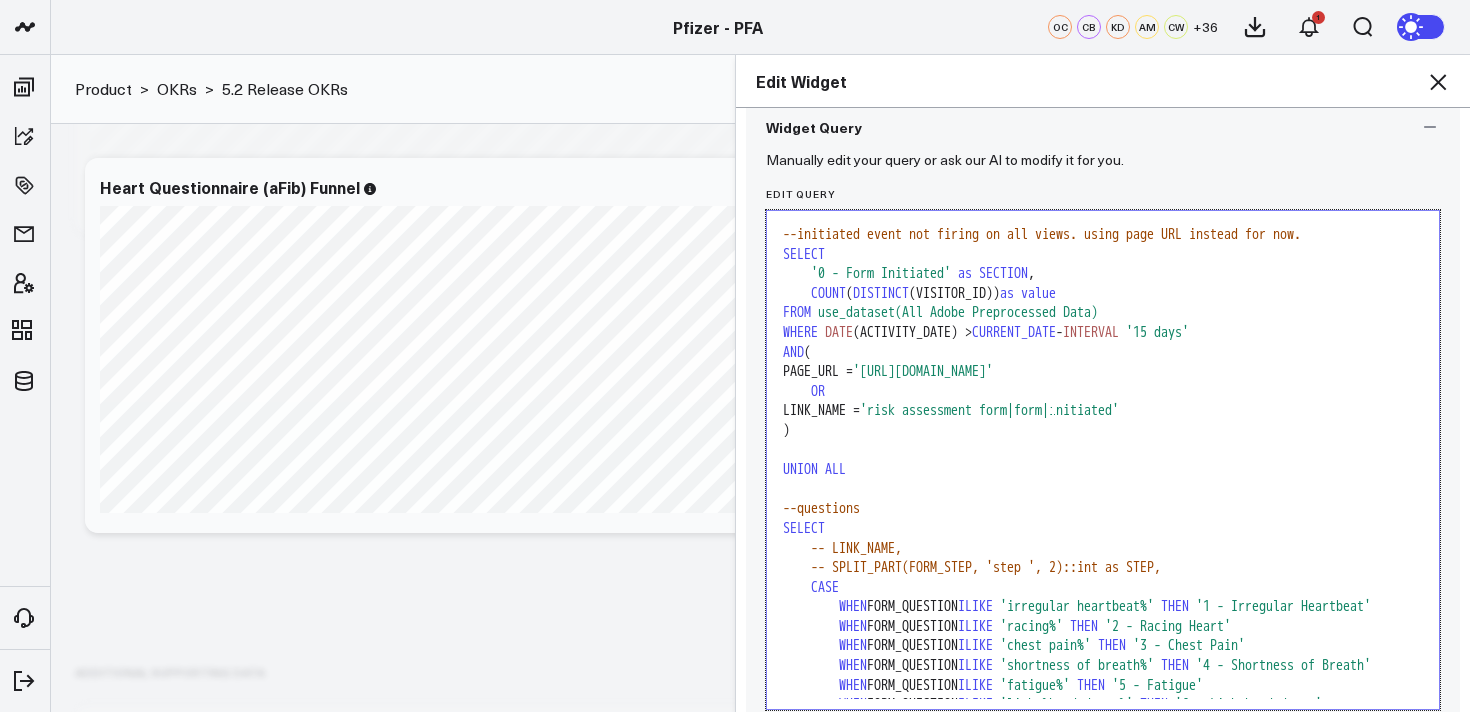 click 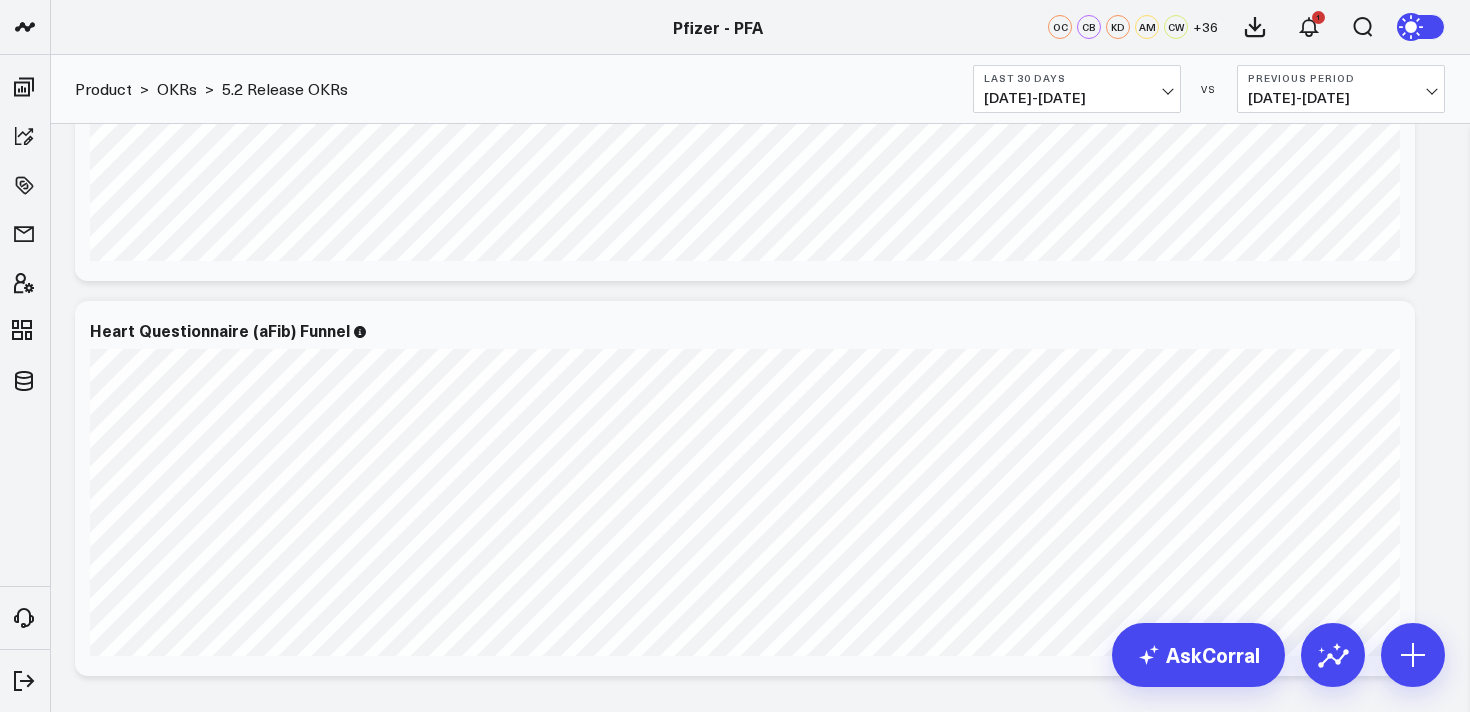 scroll, scrollTop: 3279, scrollLeft: 0, axis: vertical 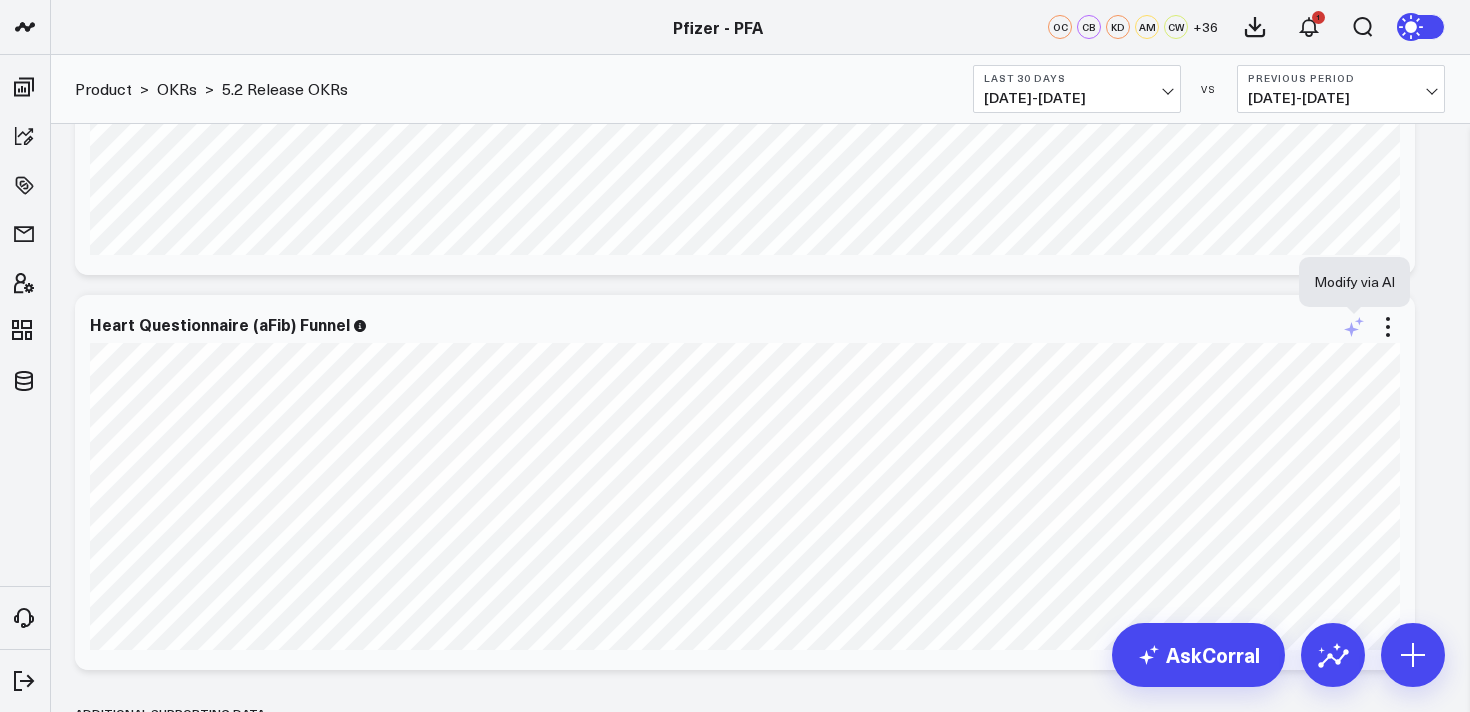 click 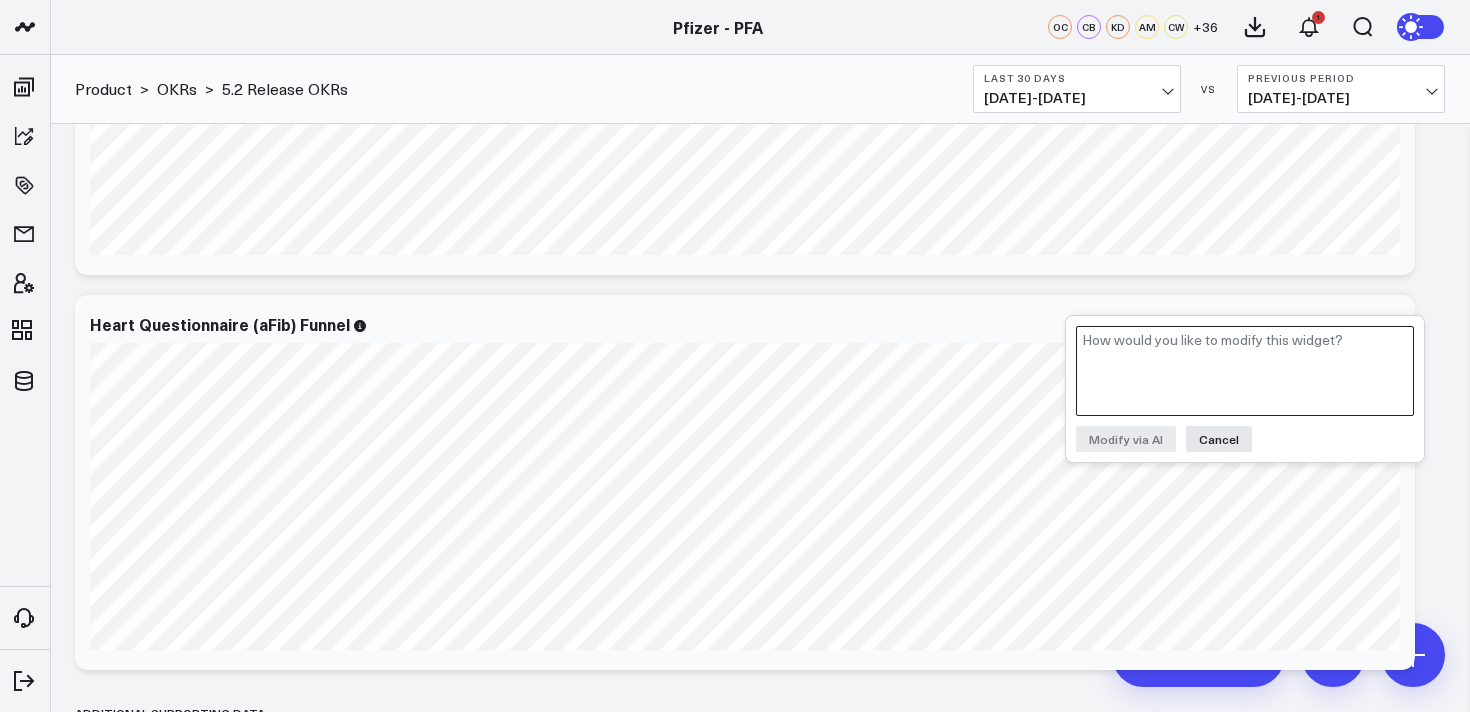 click at bounding box center [1245, 371] 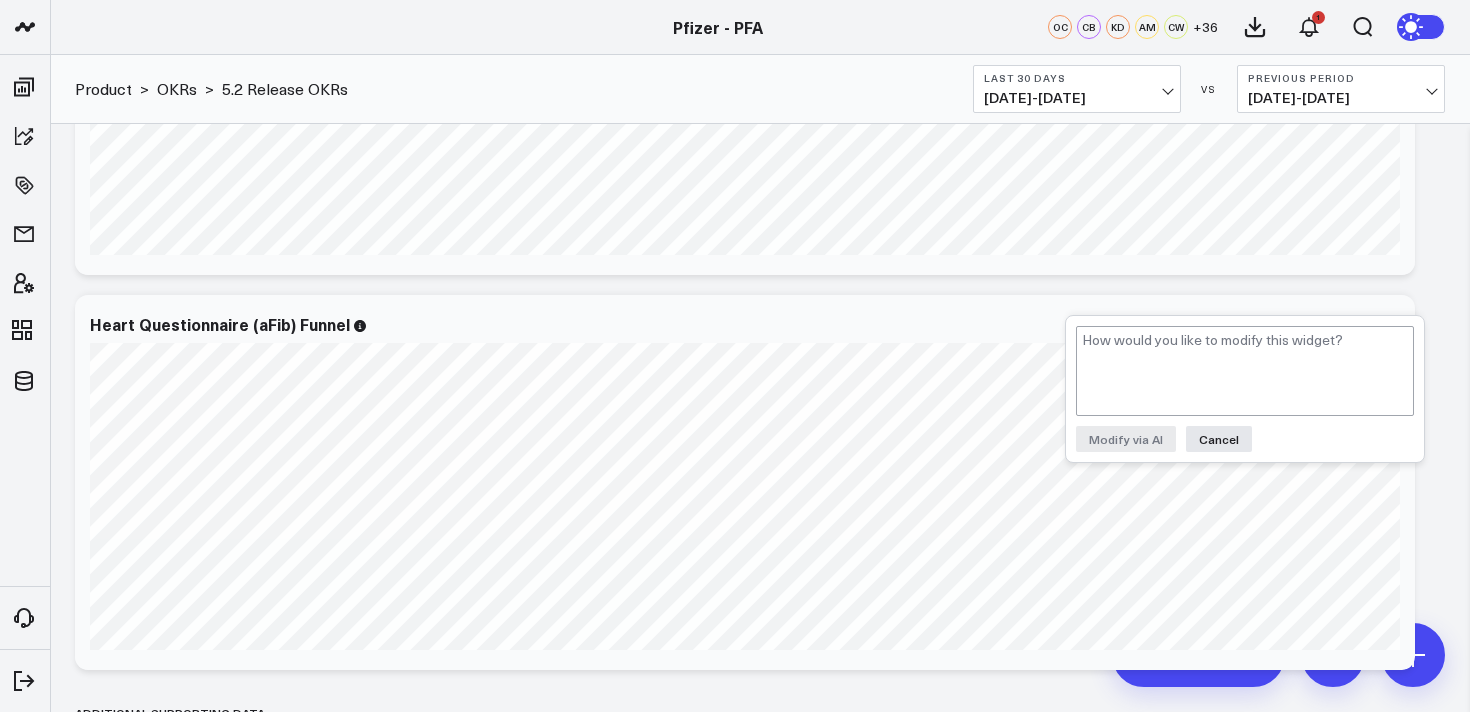 click on "Increase user engagement with educational content.​ Modify via AI Copy link to widget Ask support Remove Create linked copy Executive Summary Product Release Spotlight Product Summary OKRs 5.2 Release OKRs Homepage Health Questionnaires [MEDICAL_DATA] / Respiratory Menopause Migraine mTOQ Vaccines Prescription Savings Optimizations (WIP) Education Articles Navigation (WIP) Media Performance Website Website HVA Performance Site Experience / DXA Telehealth & Pharmacy Prescription Delivery - Alto Telehealth - UpScript Crossix Crossix Visitor Profiles Crossix Conversion Events Essence Data Freshness Duplicate to Executive Summary Product Release Spotlight Product Summary OKRs 5.2 Release OKRs Homepage Health Questionnaires [MEDICAL_DATA] / Respiratory Menopause Migraine mTOQ Vaccines Prescription Savings Optimizations (WIP) Education Articles Navigation (WIP) Media Performance Website Website HVA Performance Site Experience / DXA Telehealth & Pharmacy Prescription Delivery - Alto Telehealth - UpScript Crossix Events OKRs" at bounding box center [760, -222] 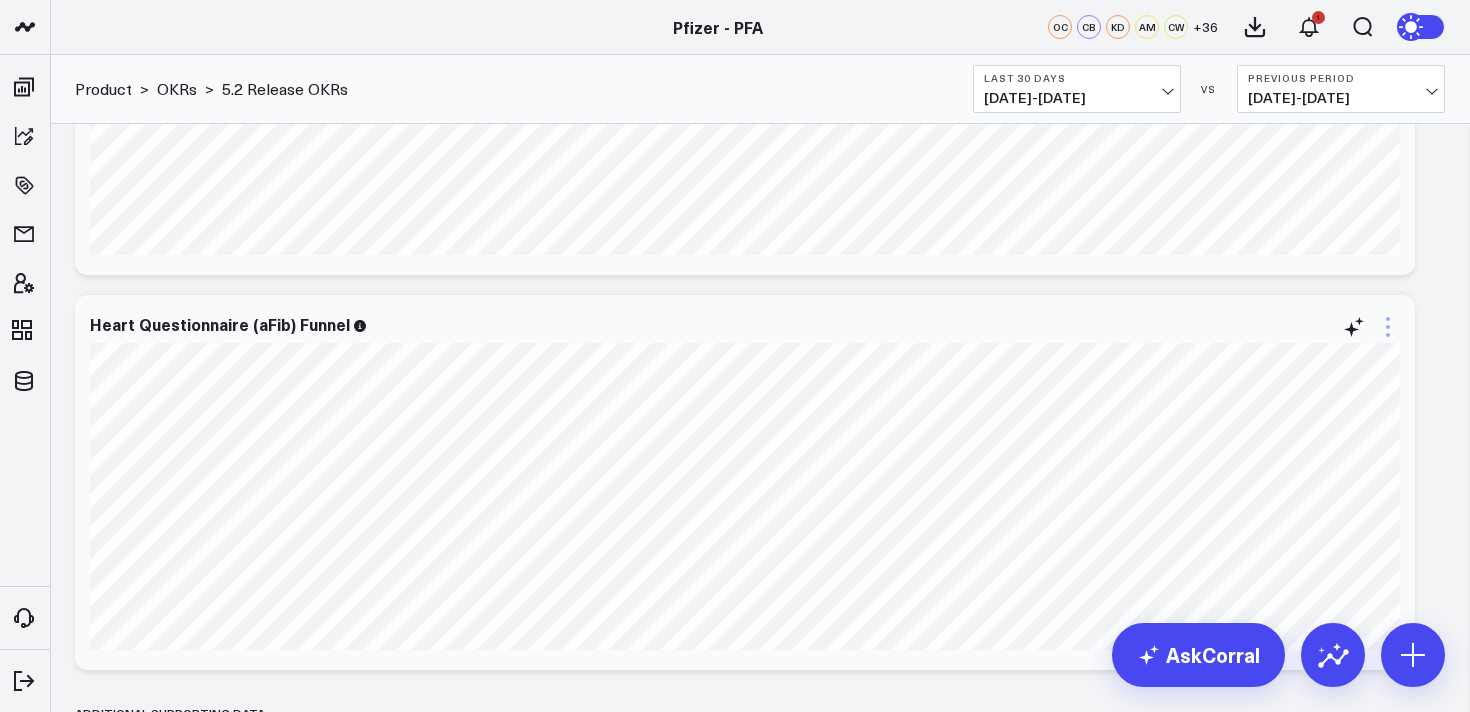 click 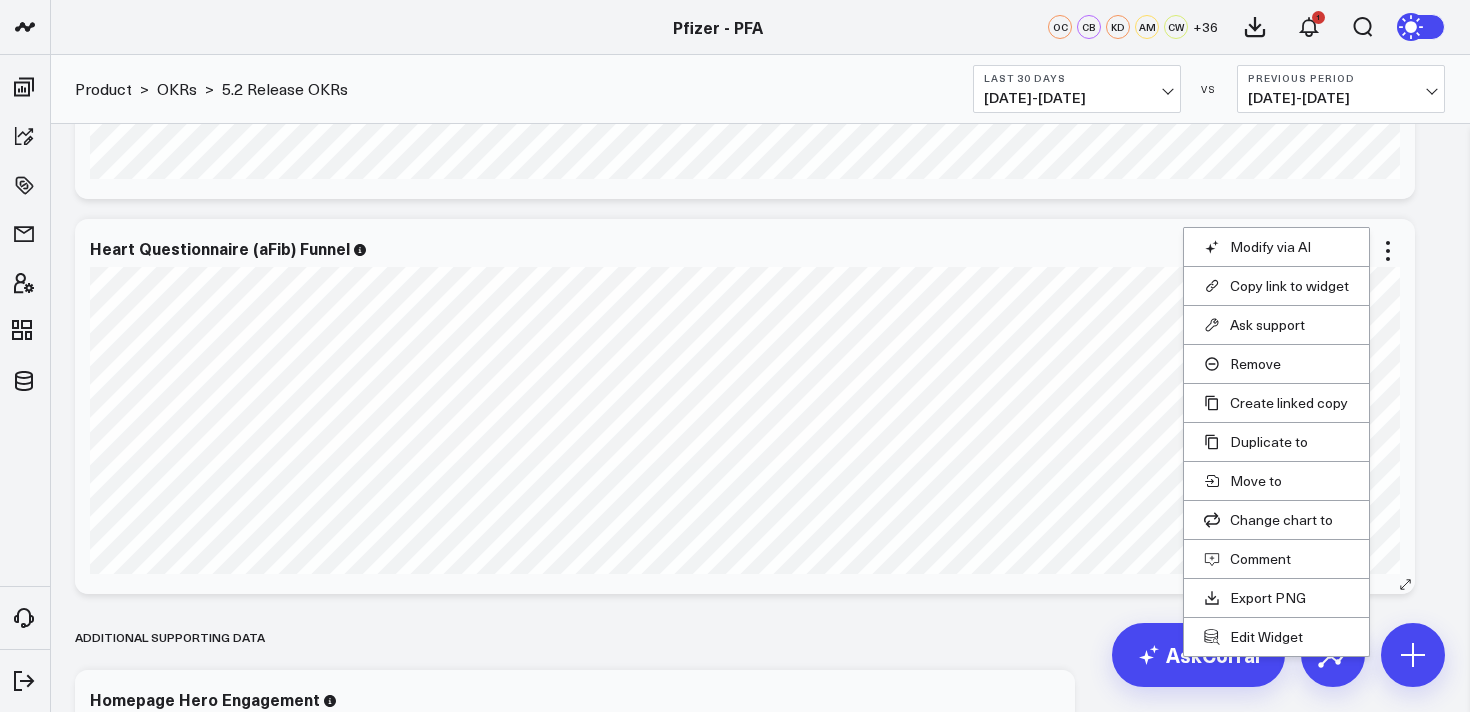 scroll, scrollTop: 3356, scrollLeft: 0, axis: vertical 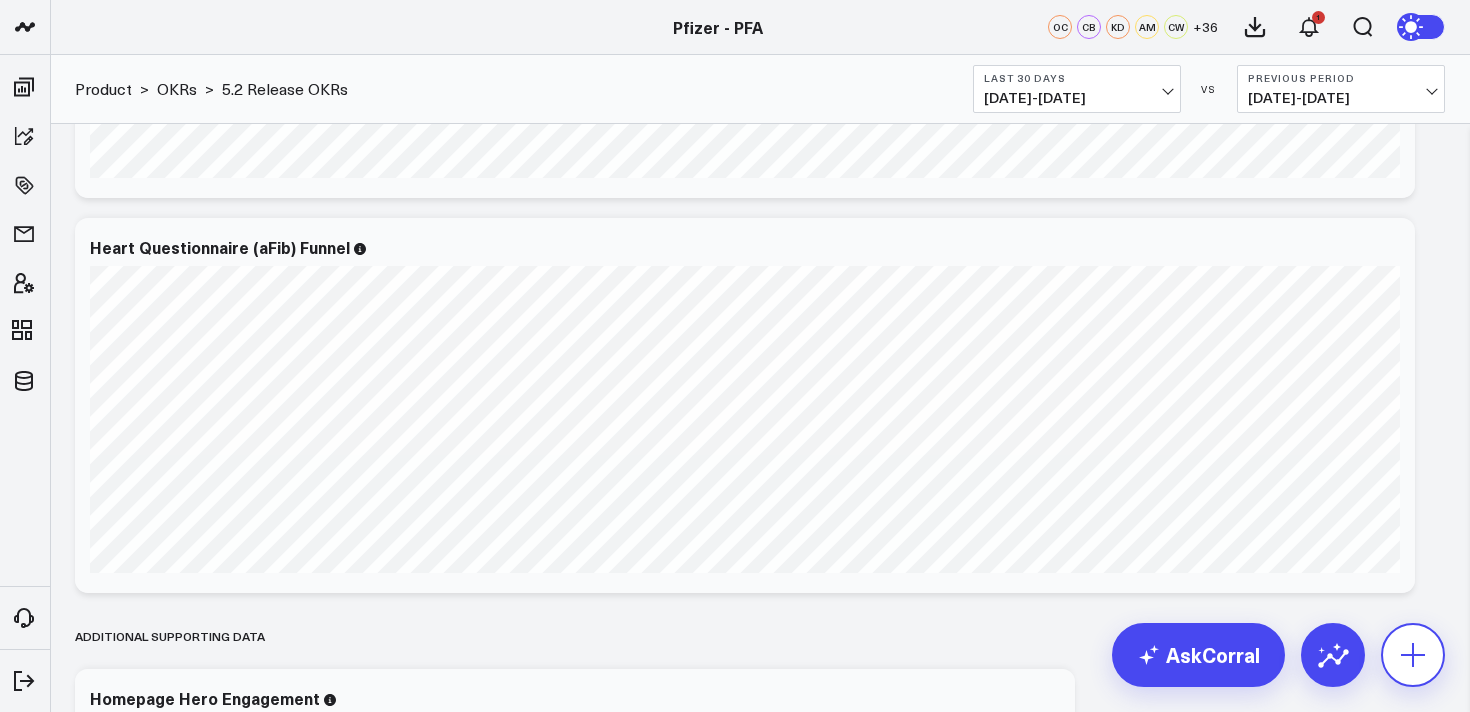 click 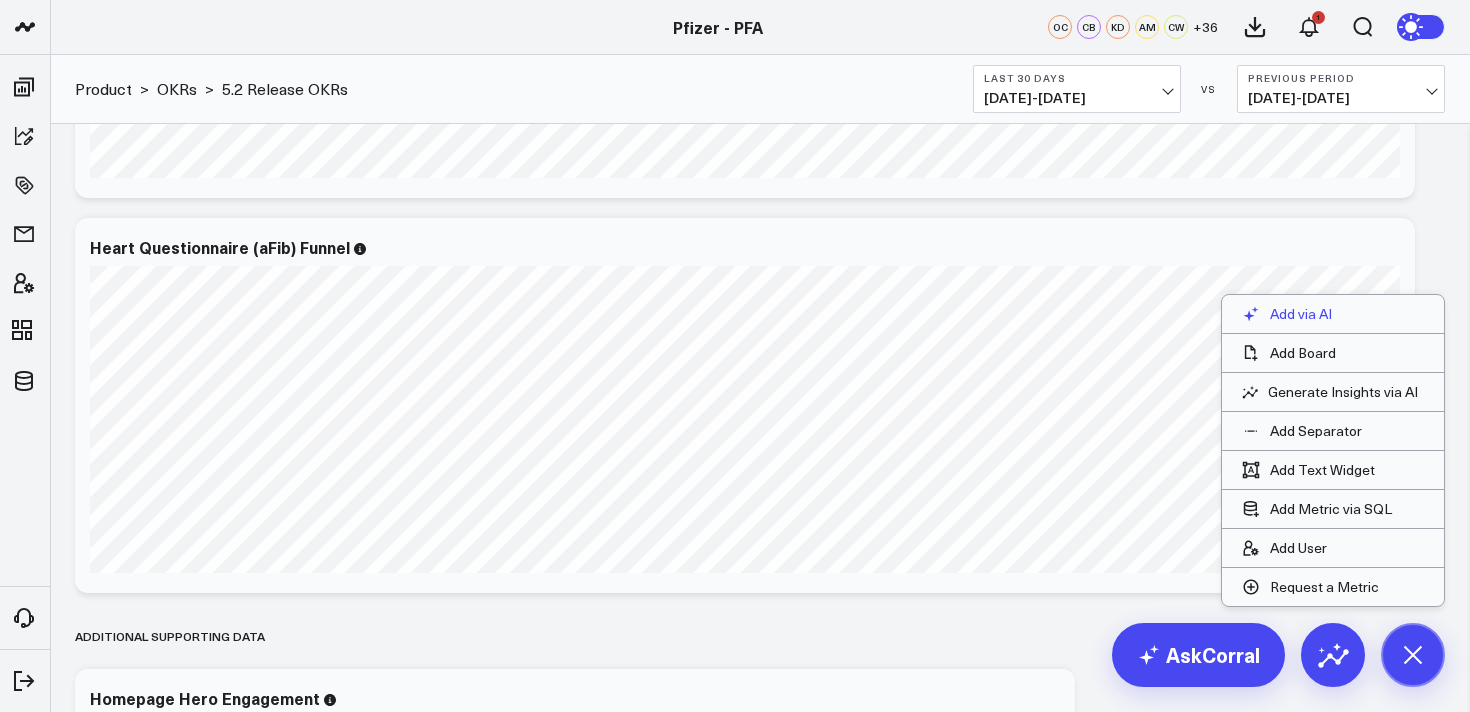 click on "Add via AI" at bounding box center [1301, 314] 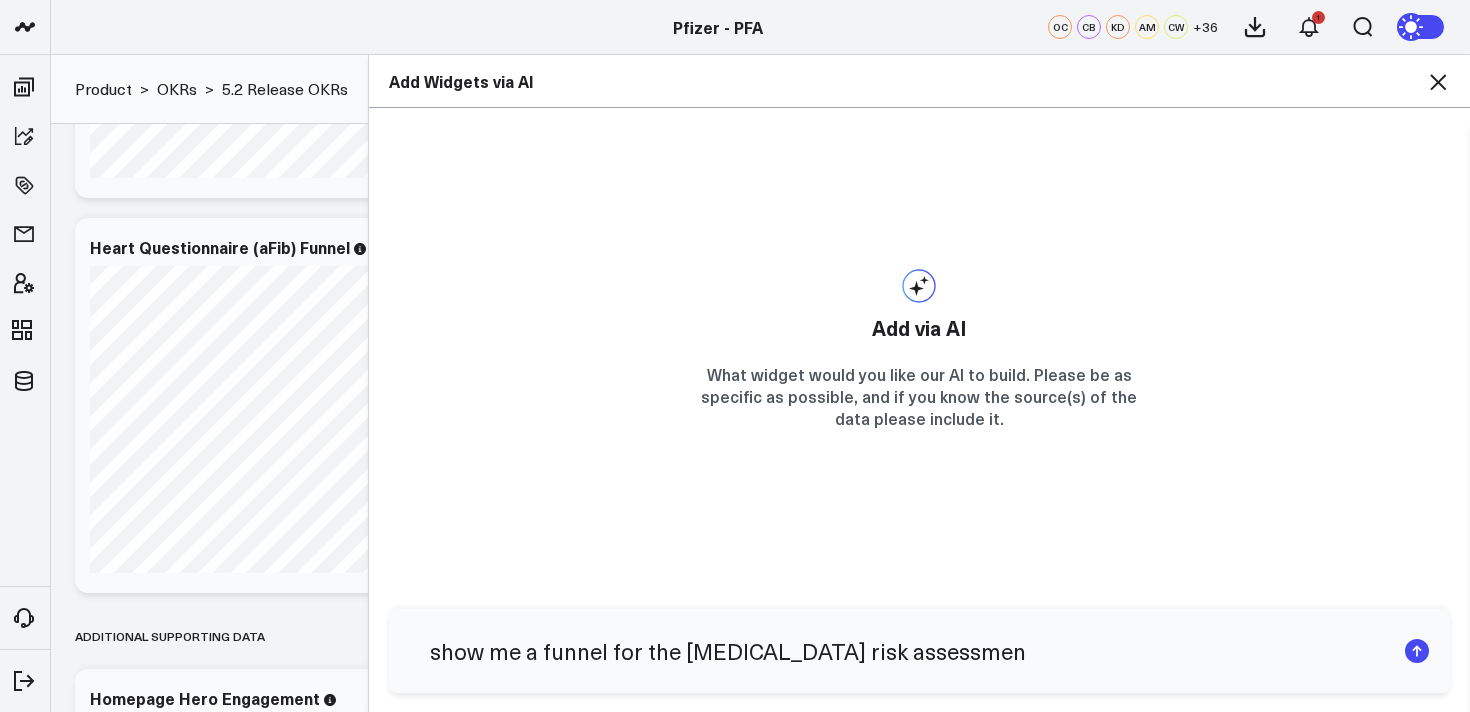 type on "show me a funnel for the [MEDICAL_DATA] risk assessment" 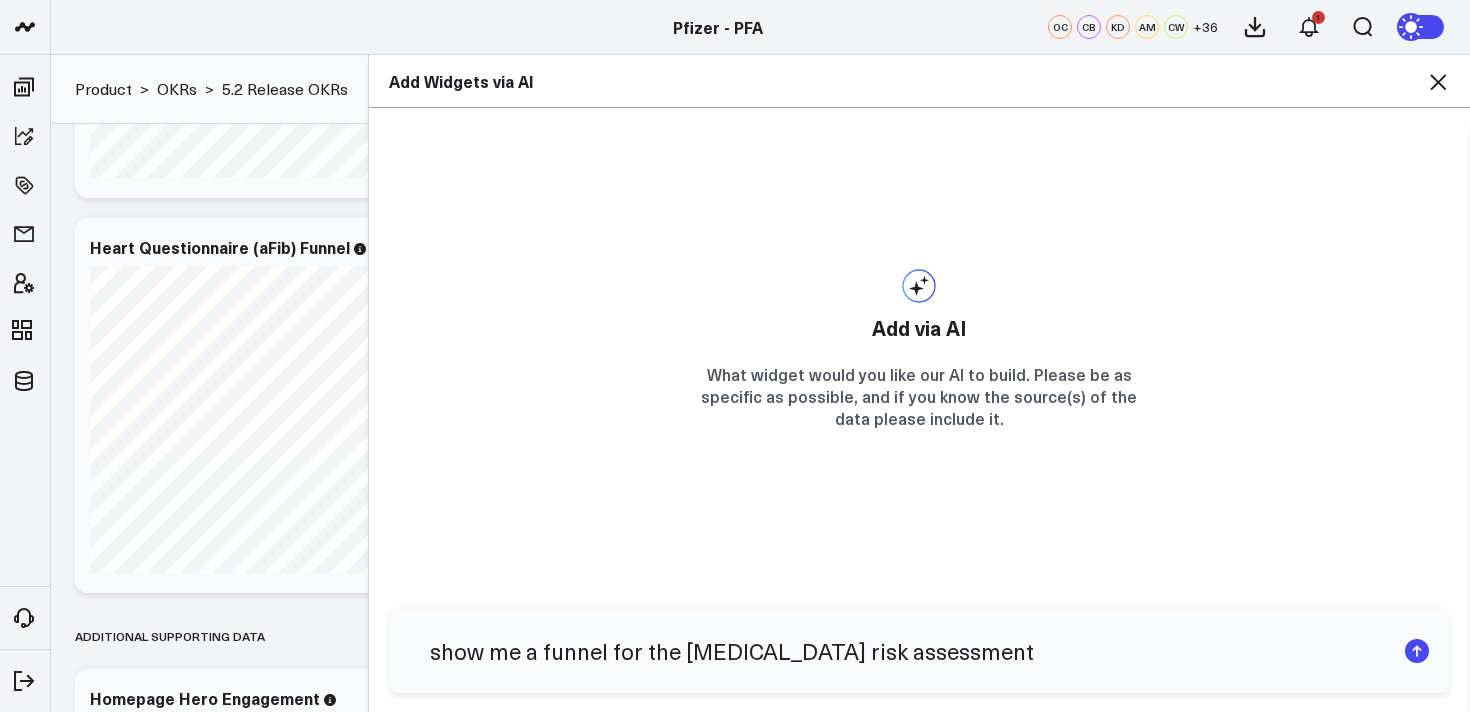 type 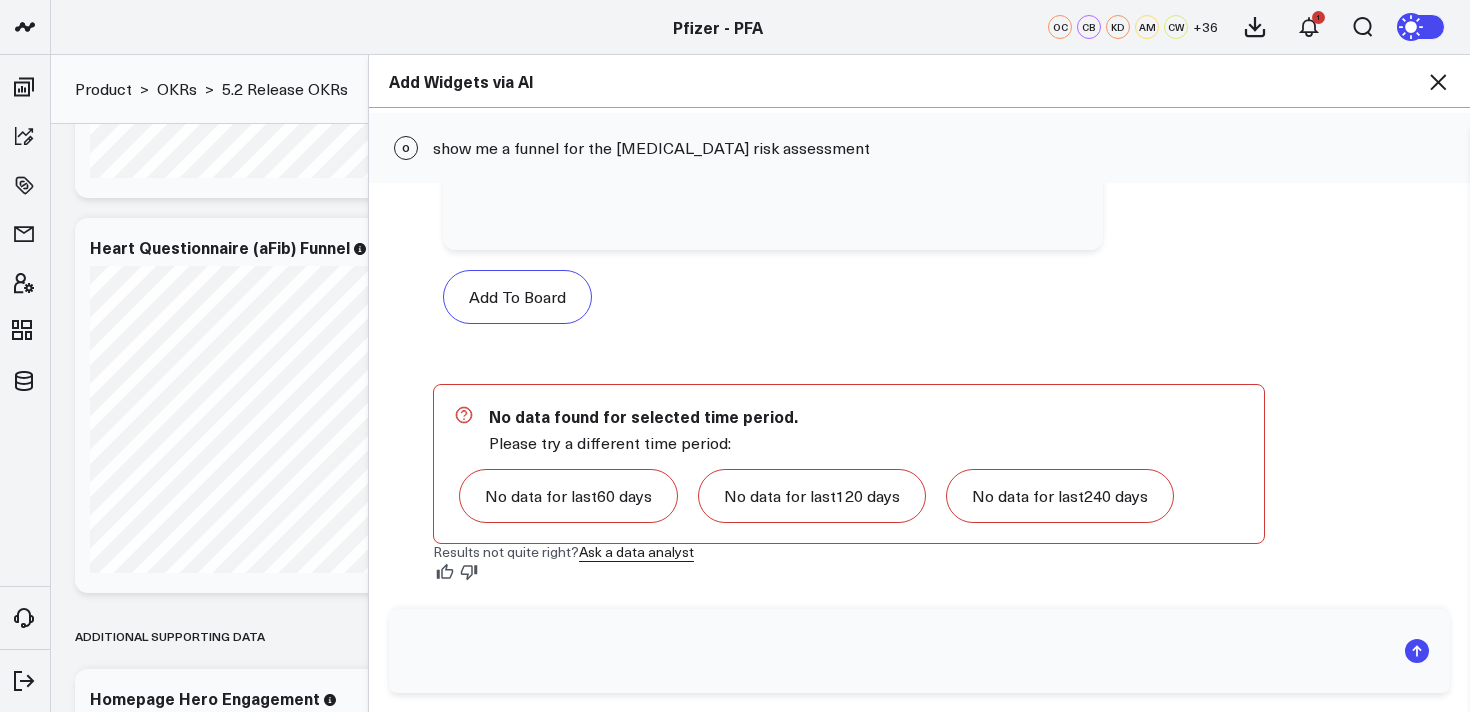 scroll, scrollTop: 1399, scrollLeft: 0, axis: vertical 